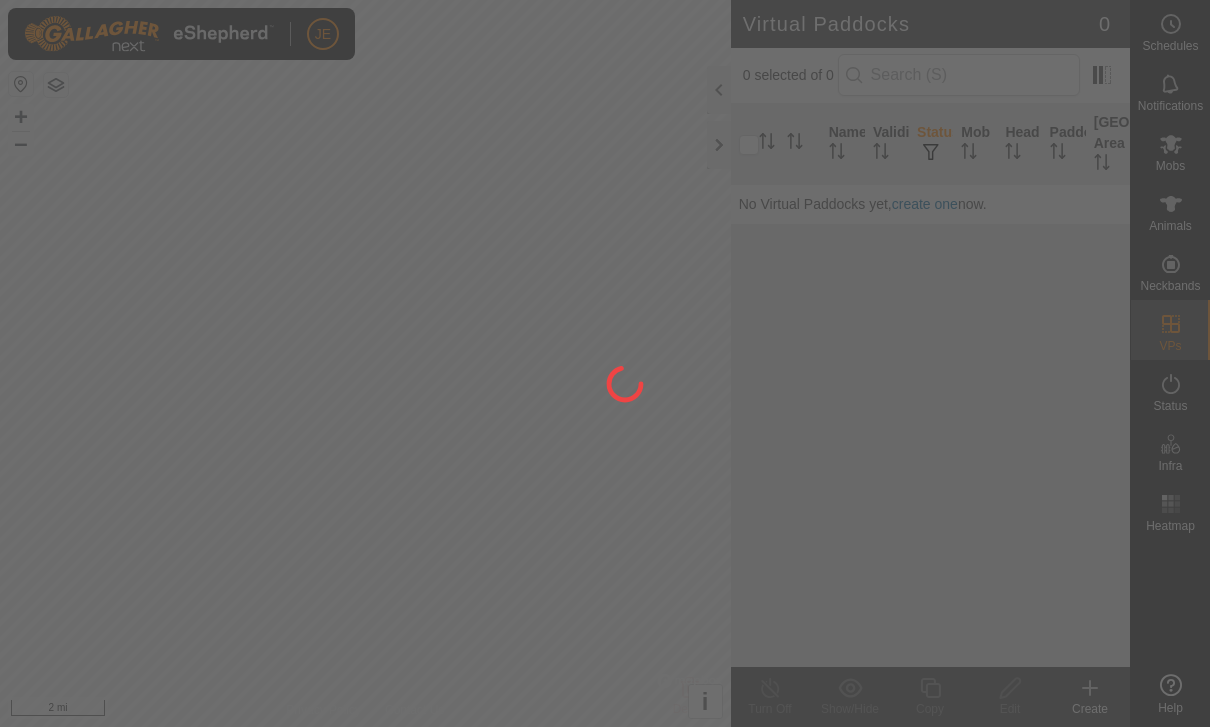 scroll, scrollTop: 0, scrollLeft: 0, axis: both 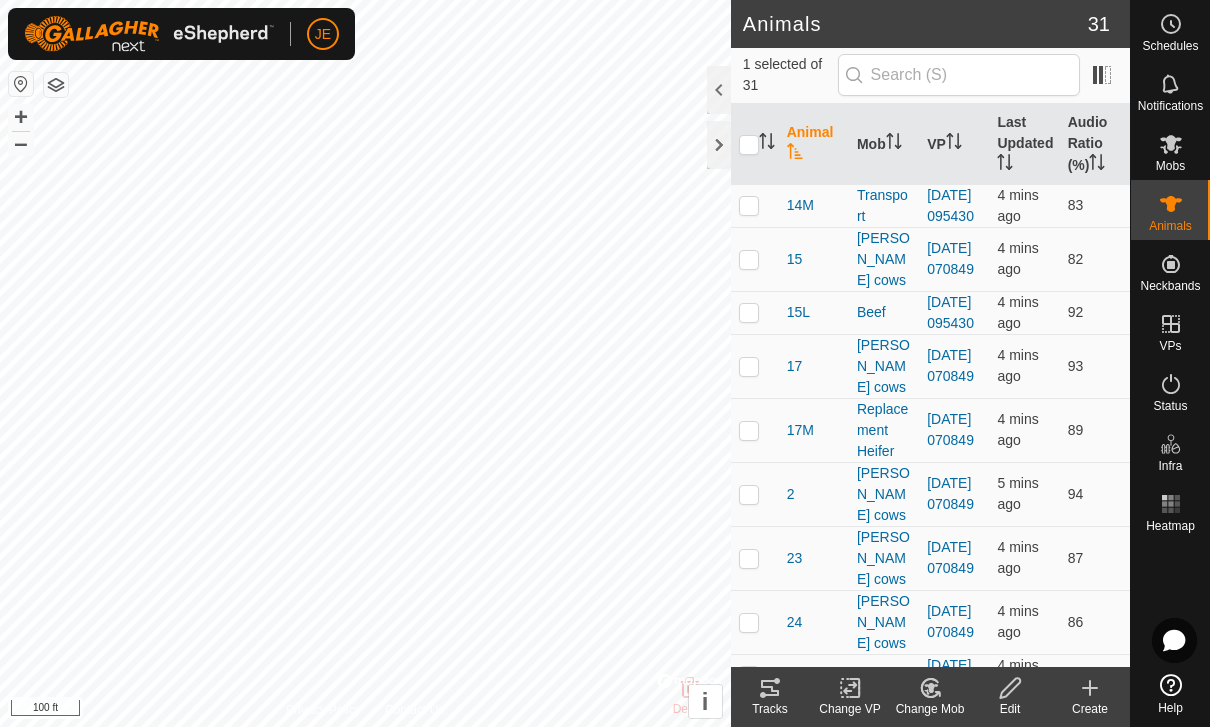 click 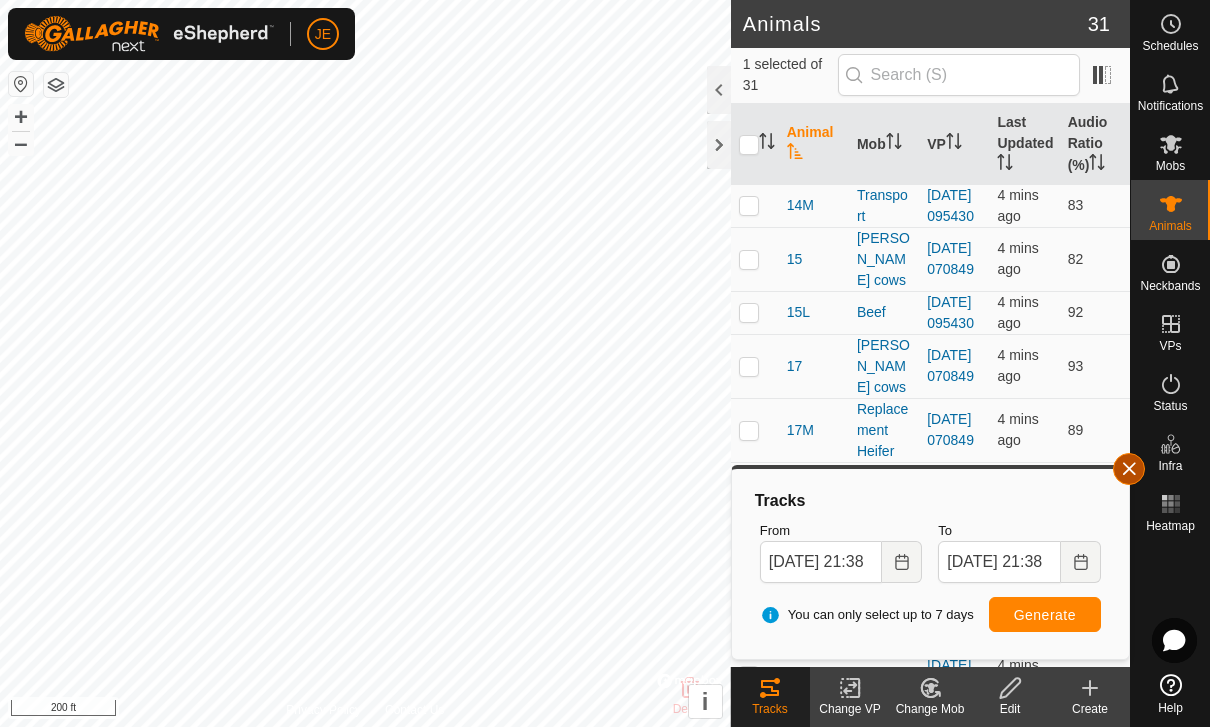 click at bounding box center [1129, 469] 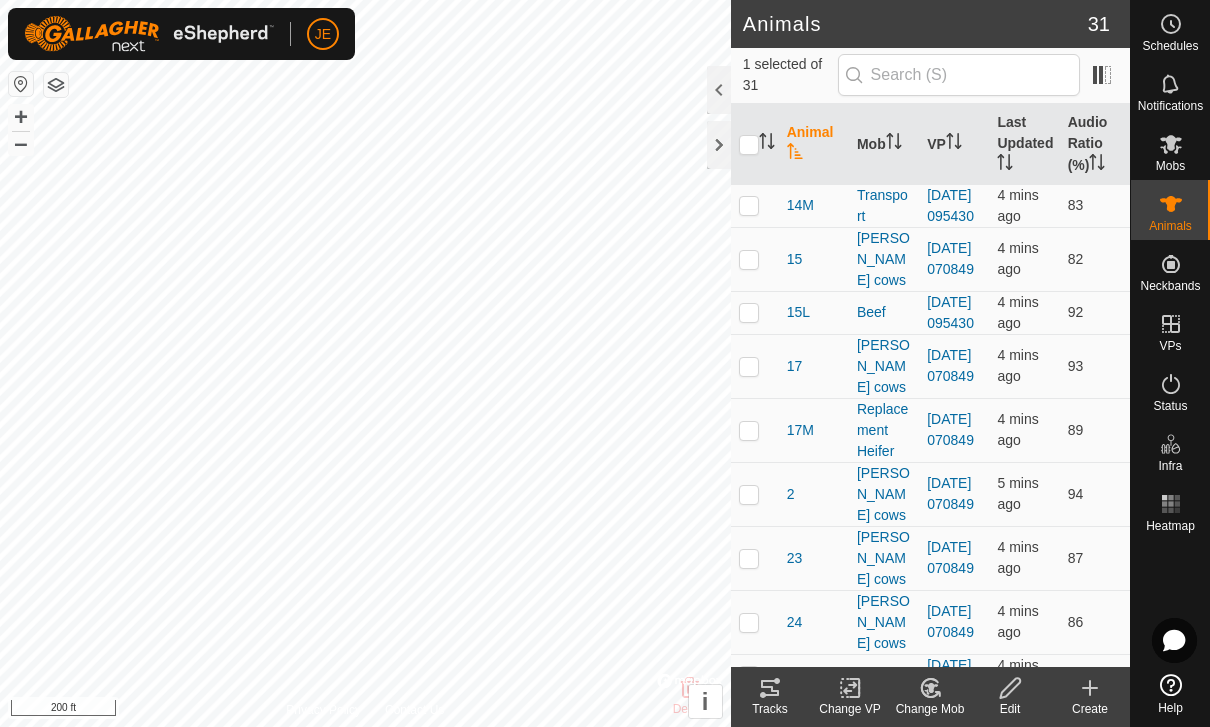 checkbox on "true" 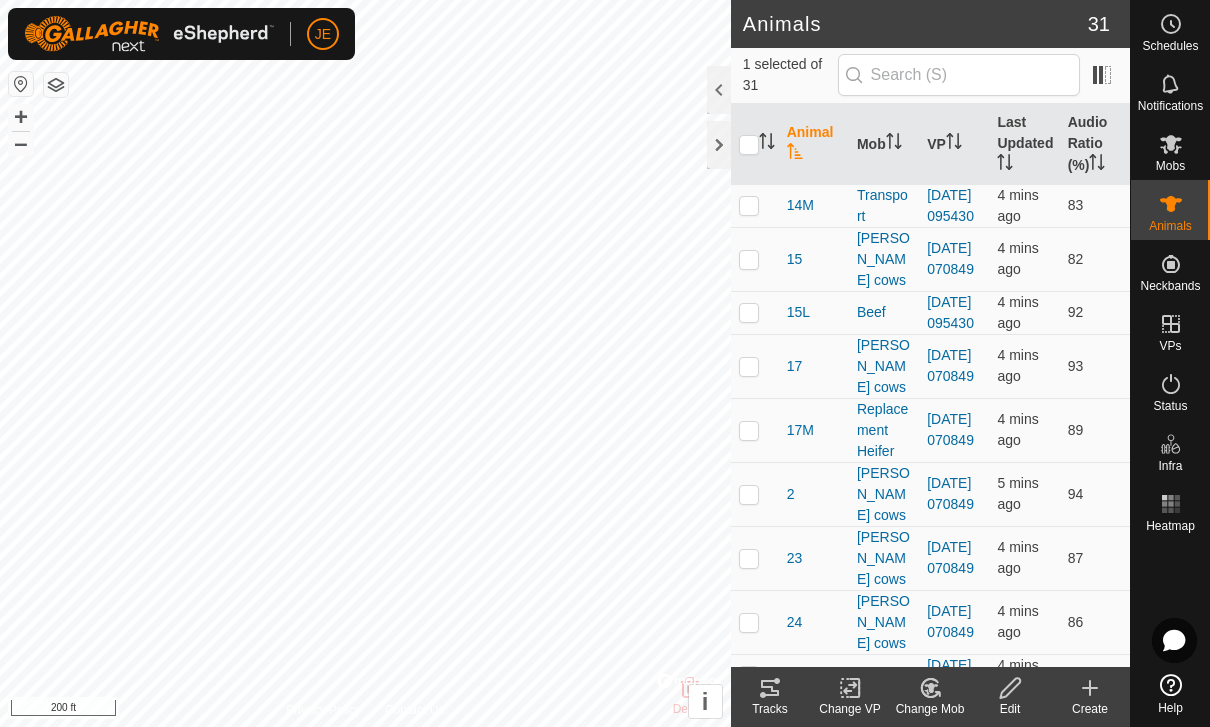 checkbox on "false" 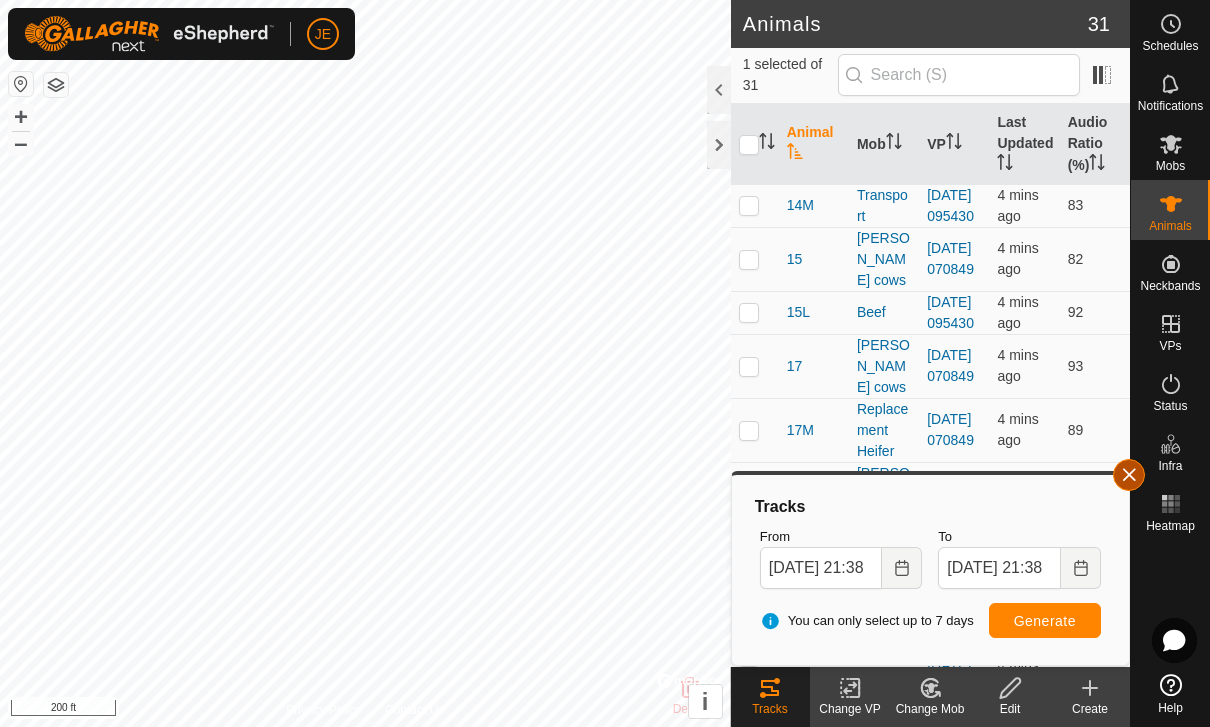 click at bounding box center [1129, 475] 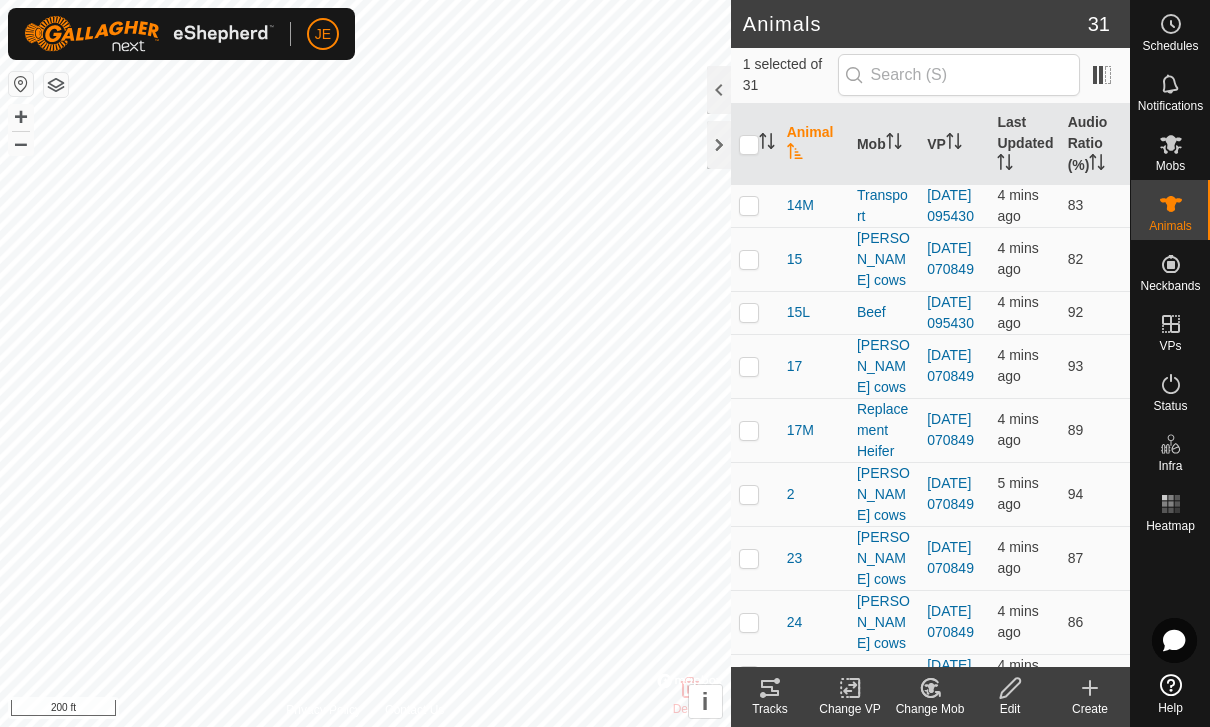 checkbox on "true" 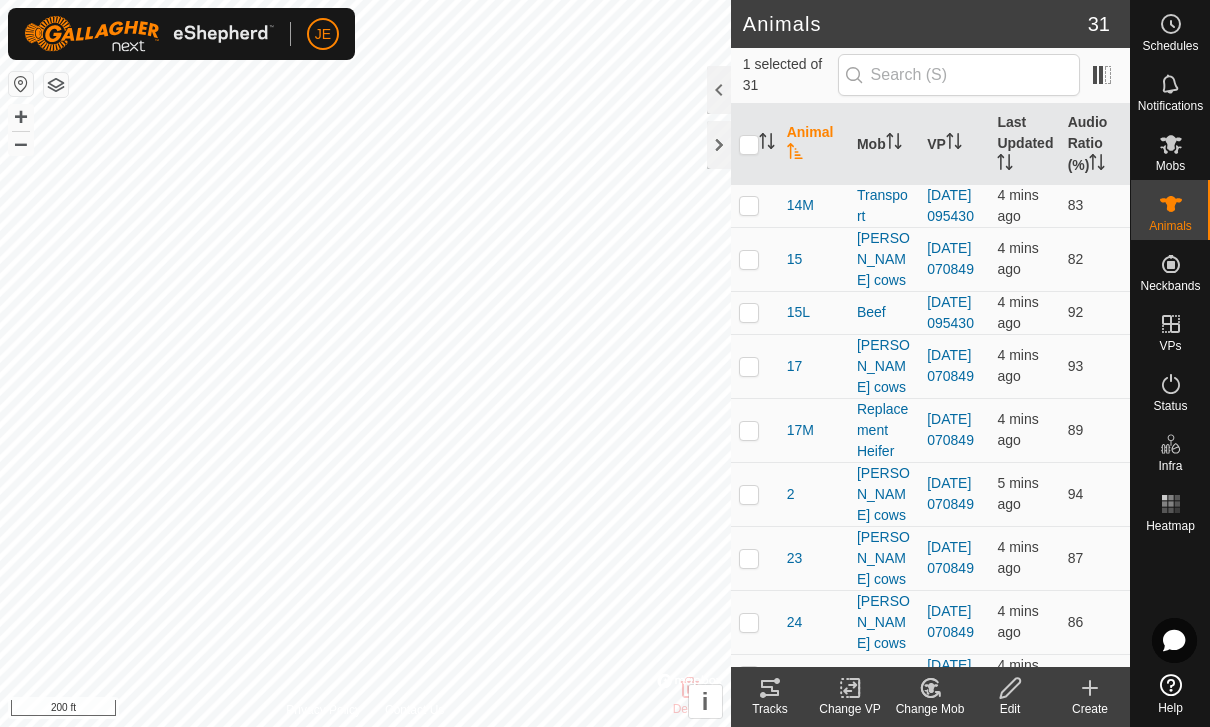 checkbox on "false" 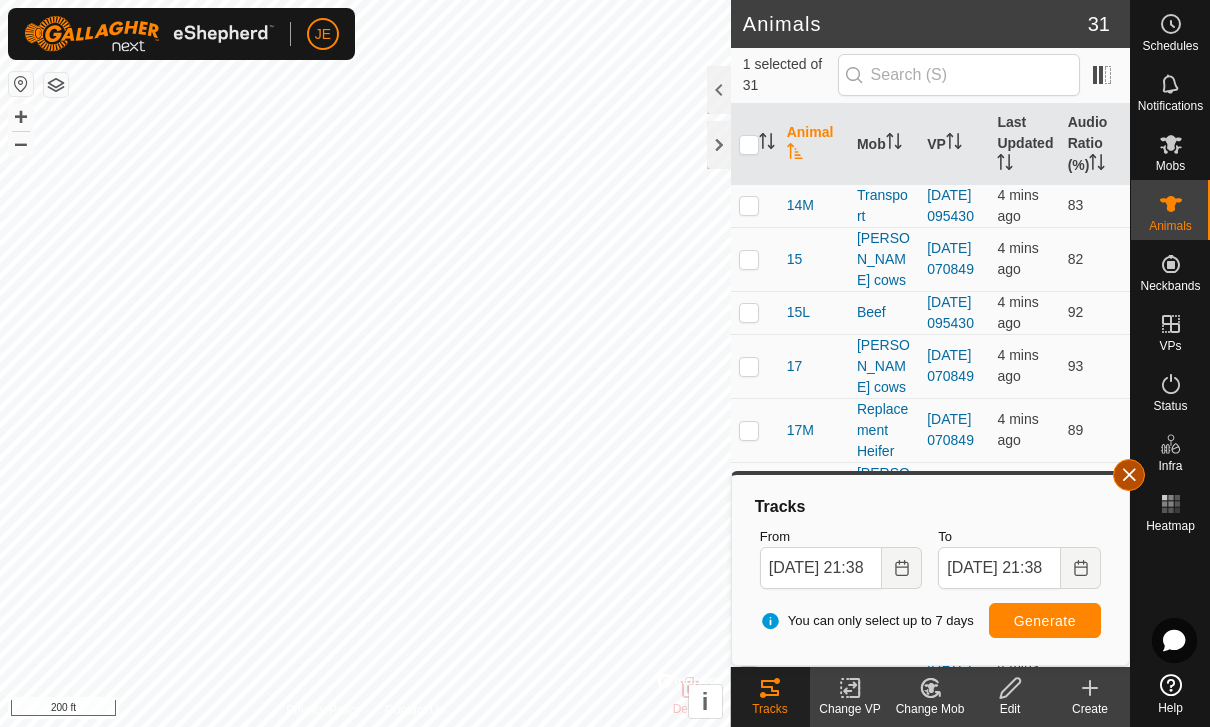 click at bounding box center [1129, 475] 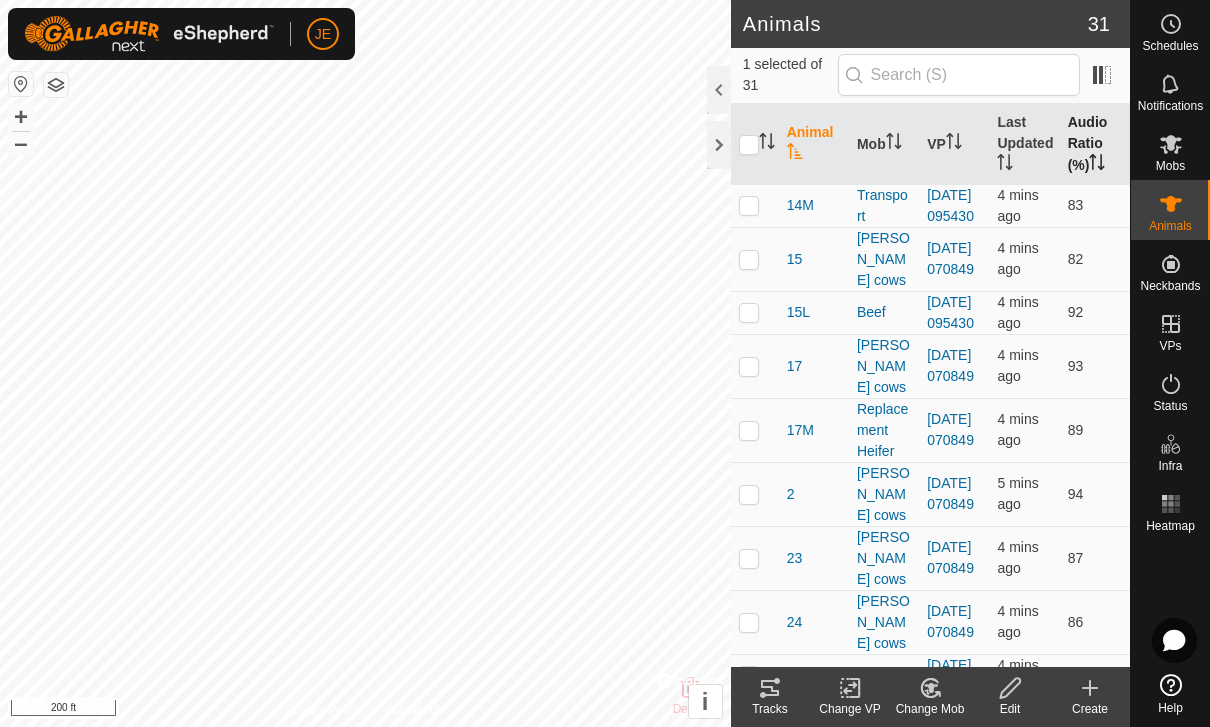 click on "Audio Ratio (%)" at bounding box center [1095, 144] 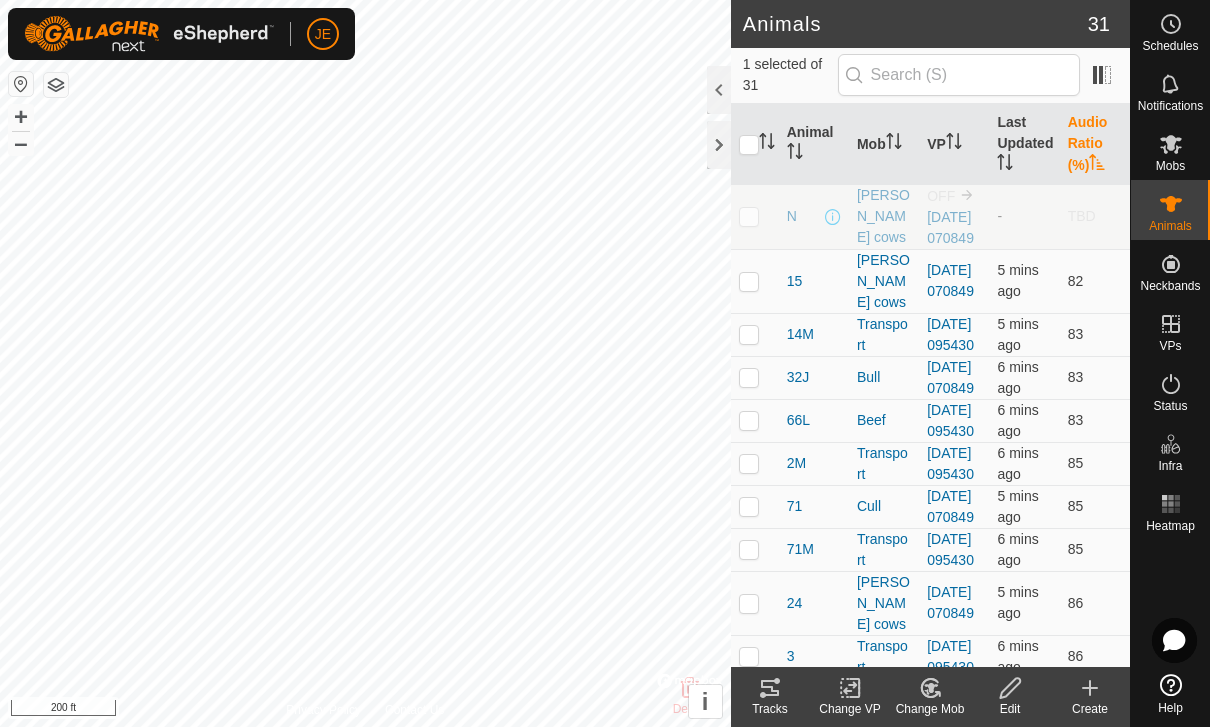 scroll, scrollTop: 0, scrollLeft: 0, axis: both 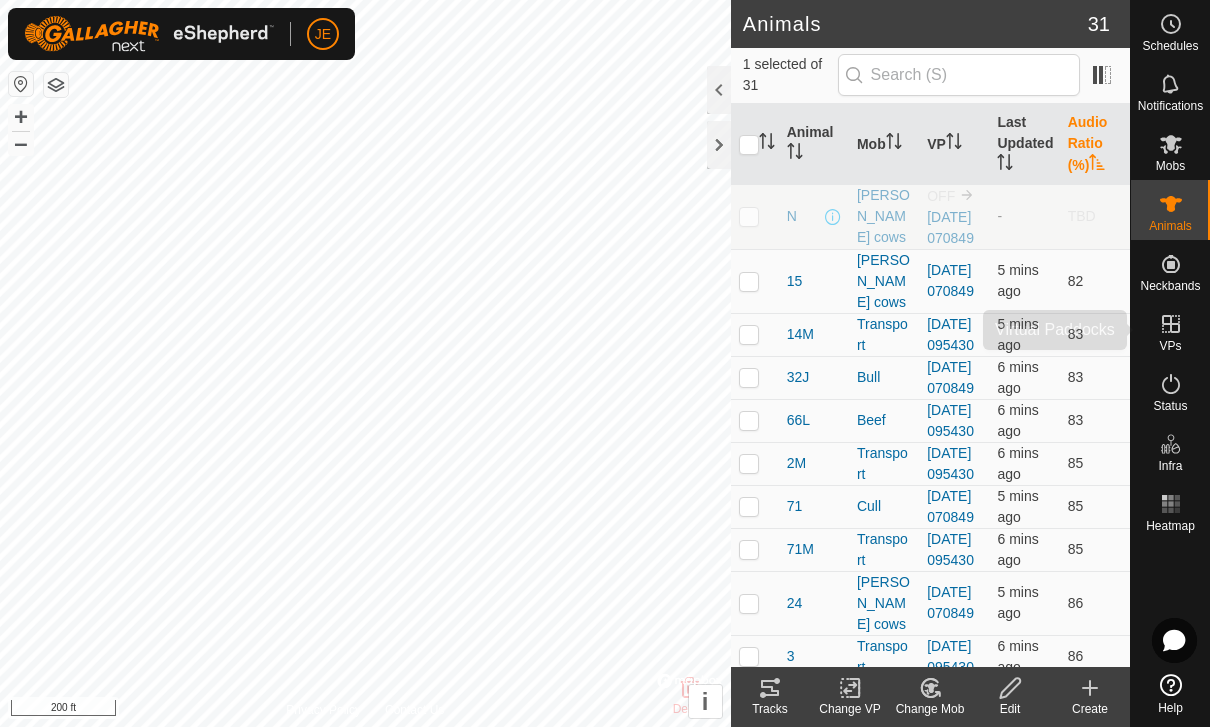 click 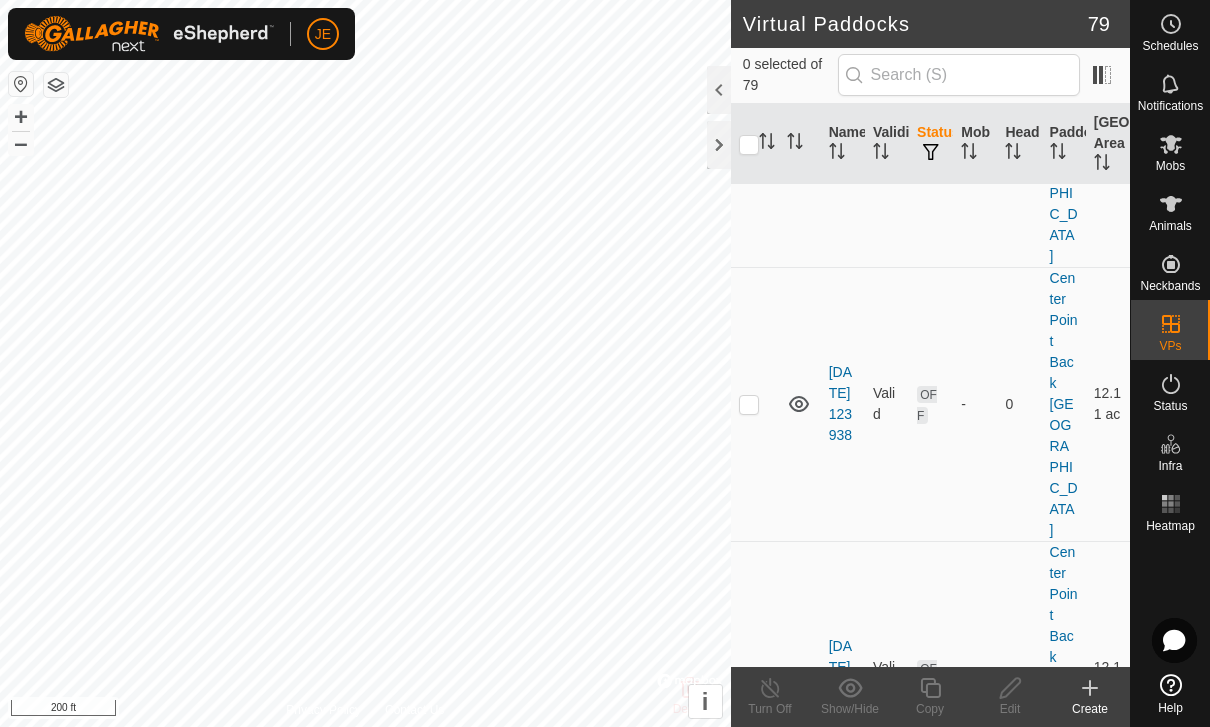 scroll, scrollTop: 8668, scrollLeft: 0, axis: vertical 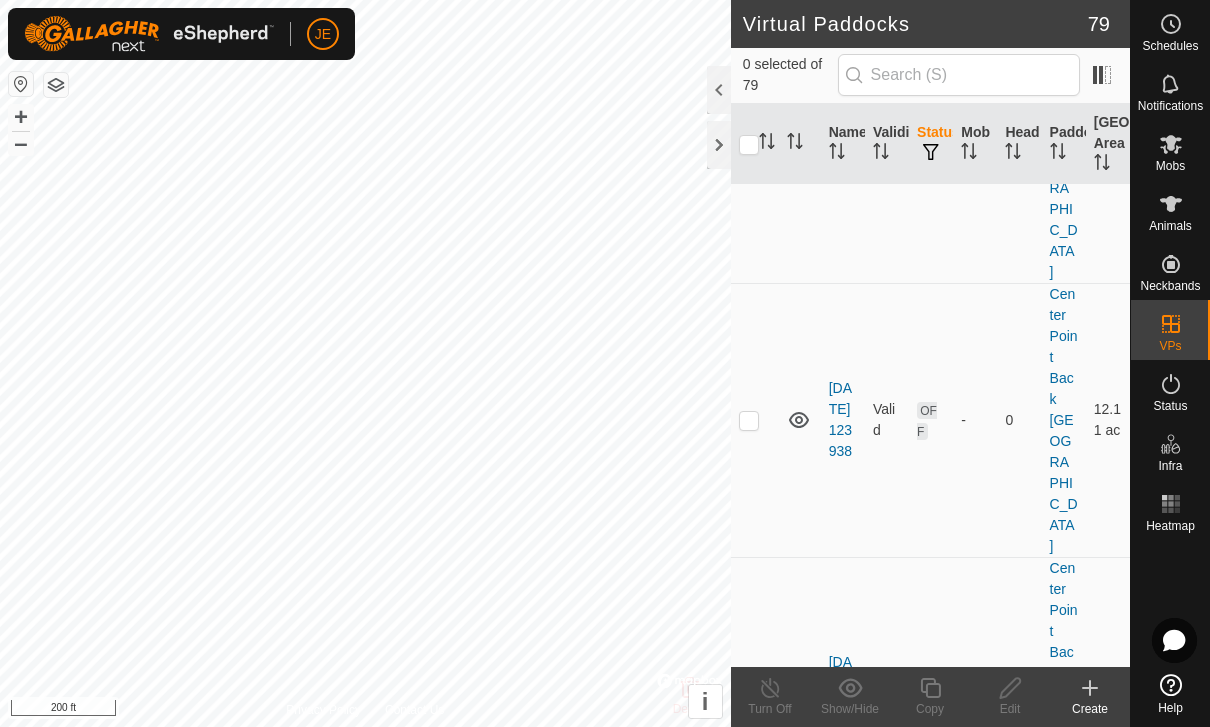 click at bounding box center (749, 946) 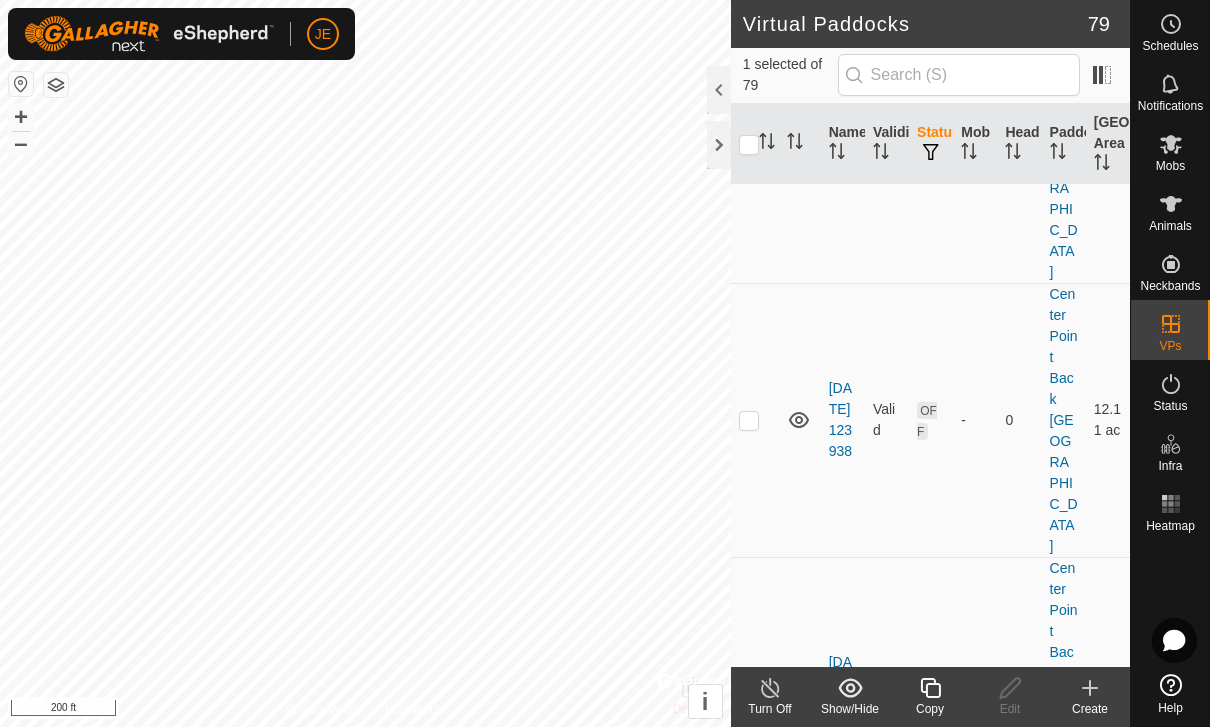click 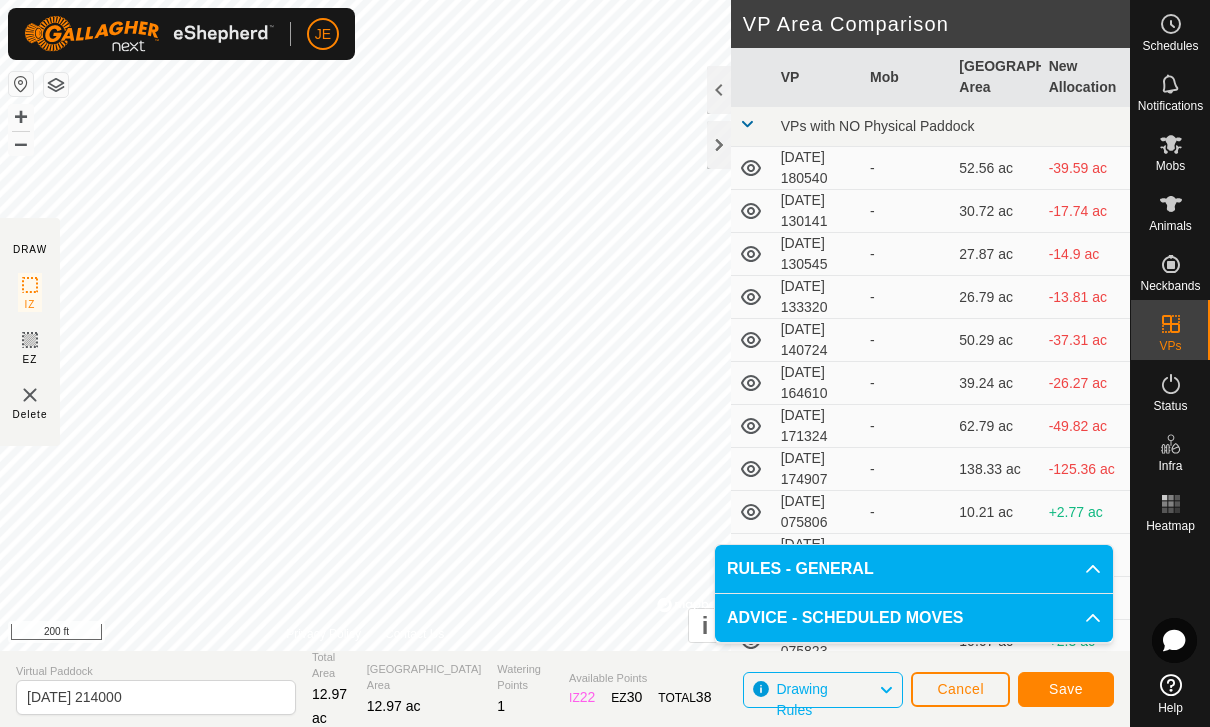 click on "Save" 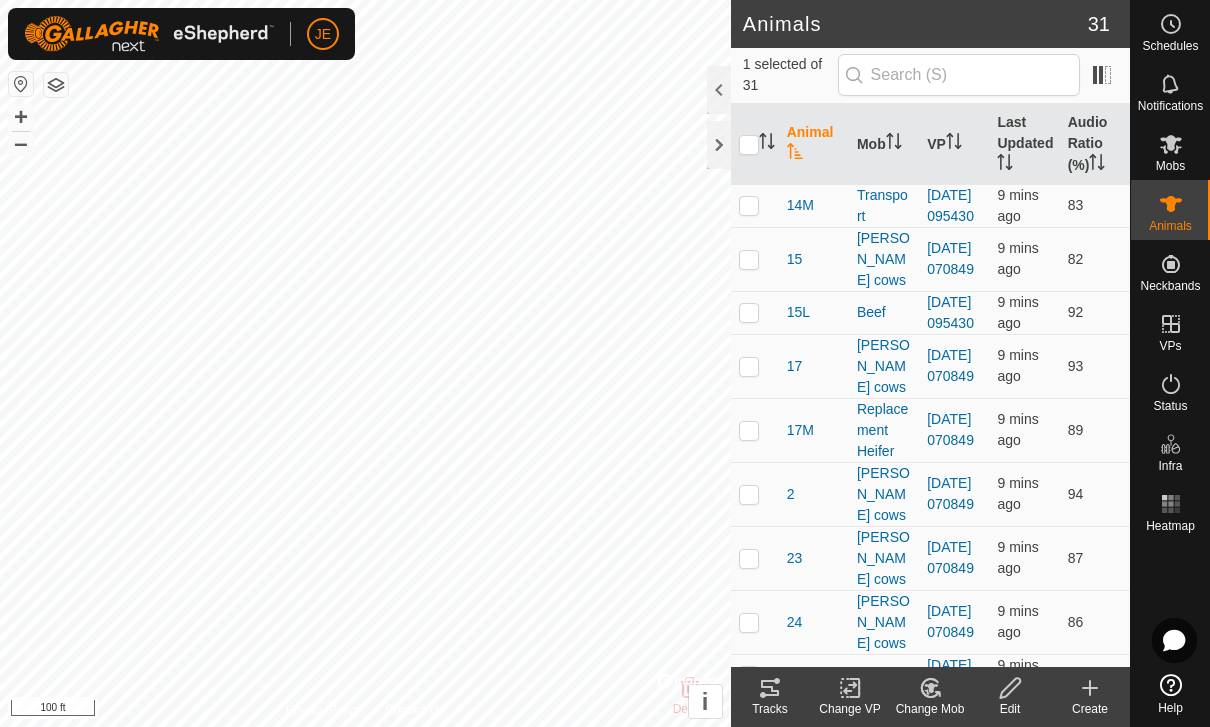 click 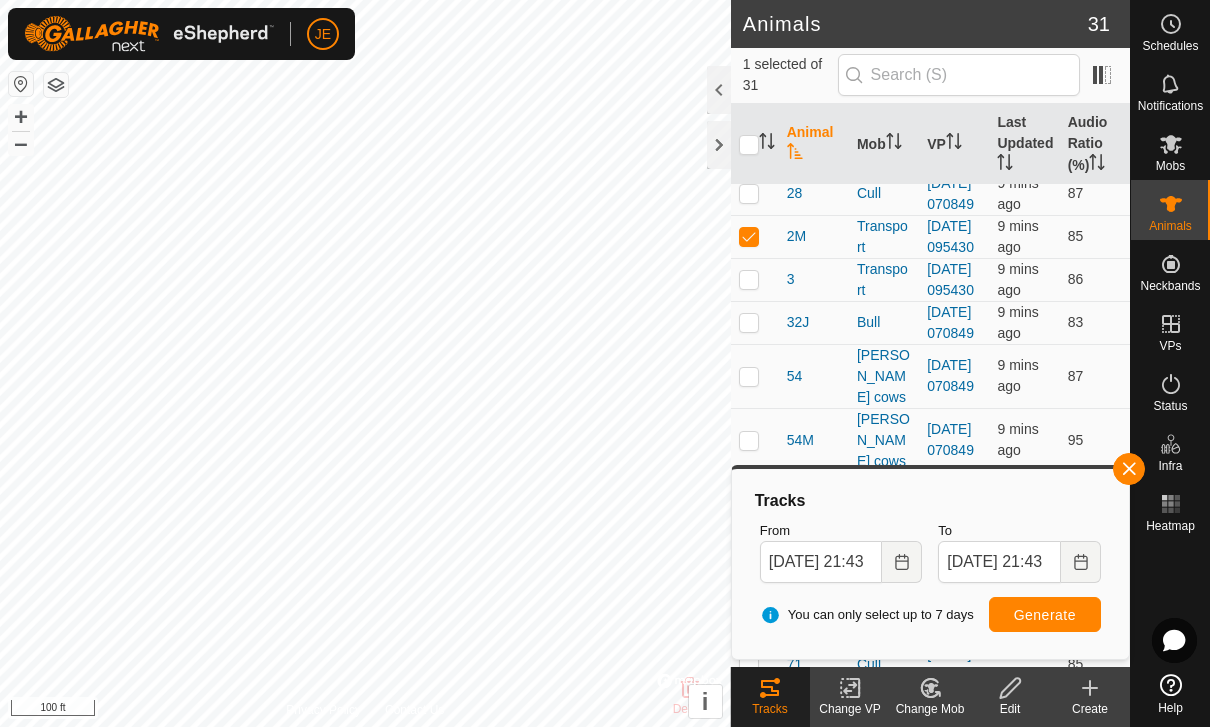scroll, scrollTop: 489, scrollLeft: 0, axis: vertical 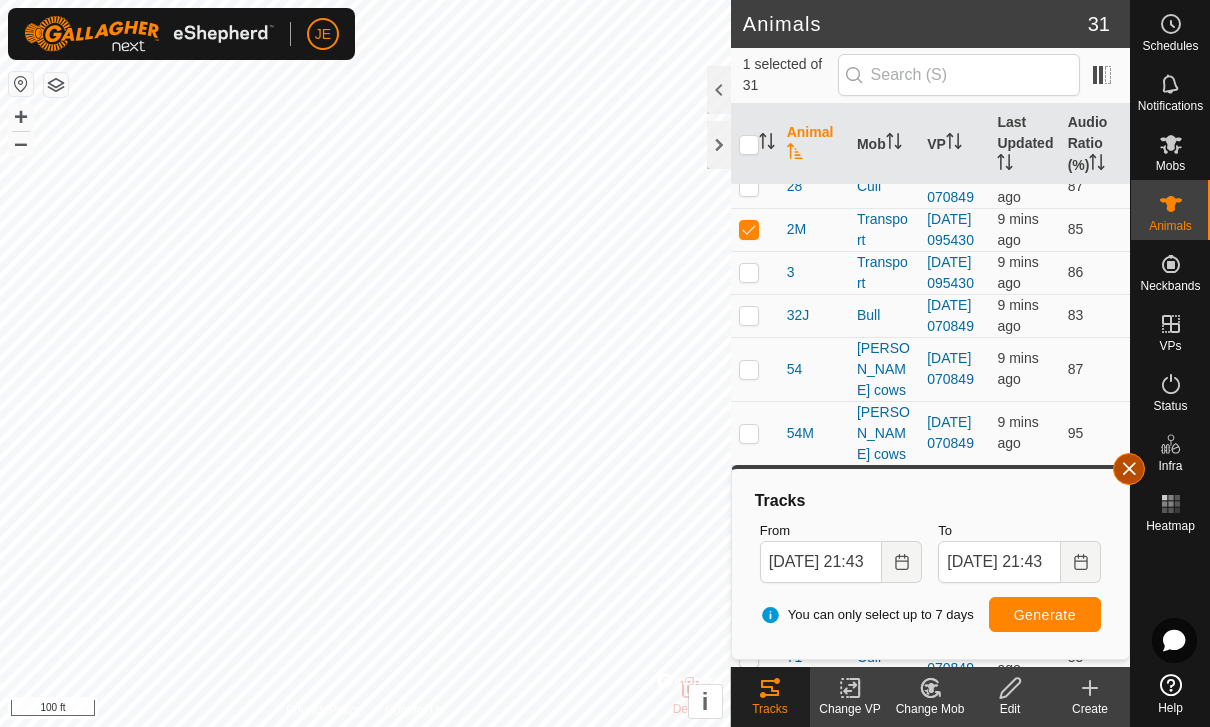 click at bounding box center (1129, 469) 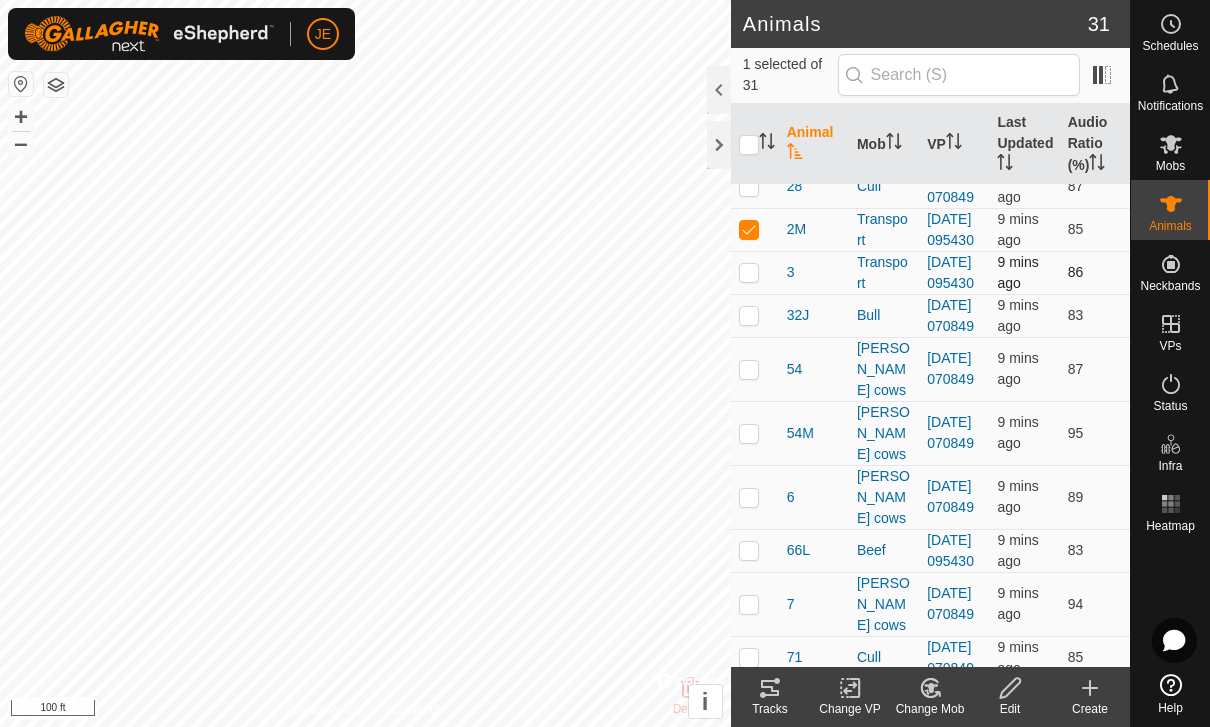 click at bounding box center [749, 272] 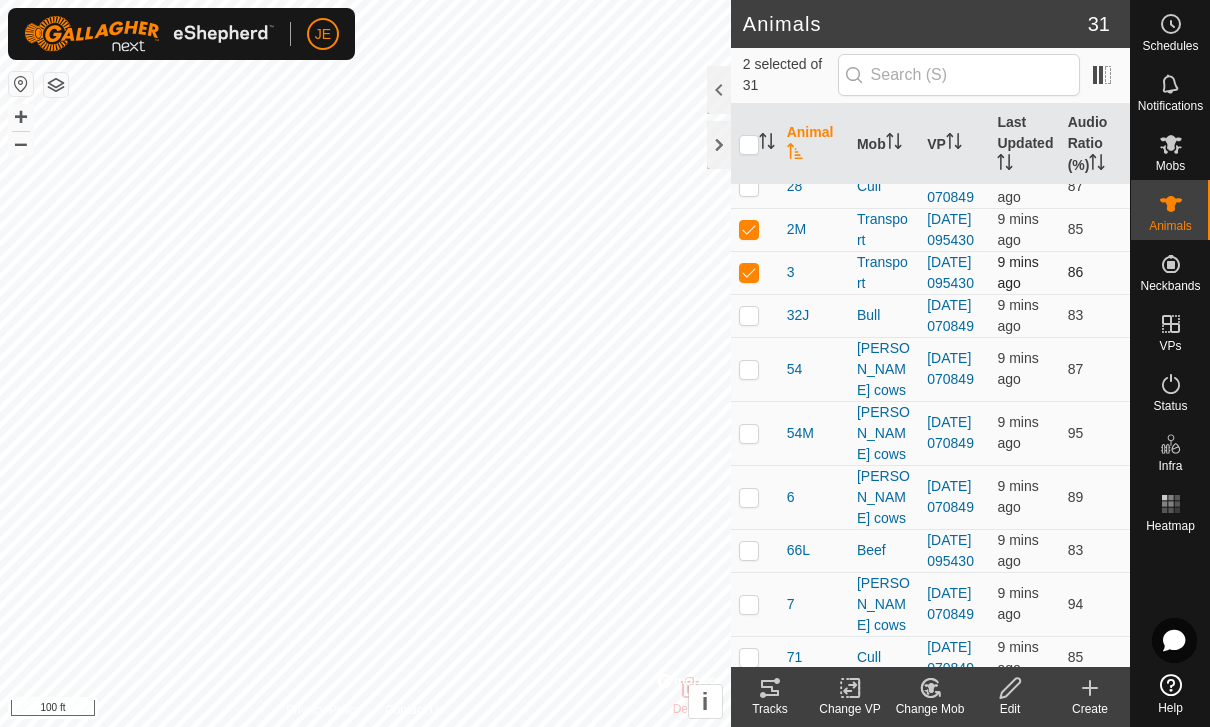 checkbox on "true" 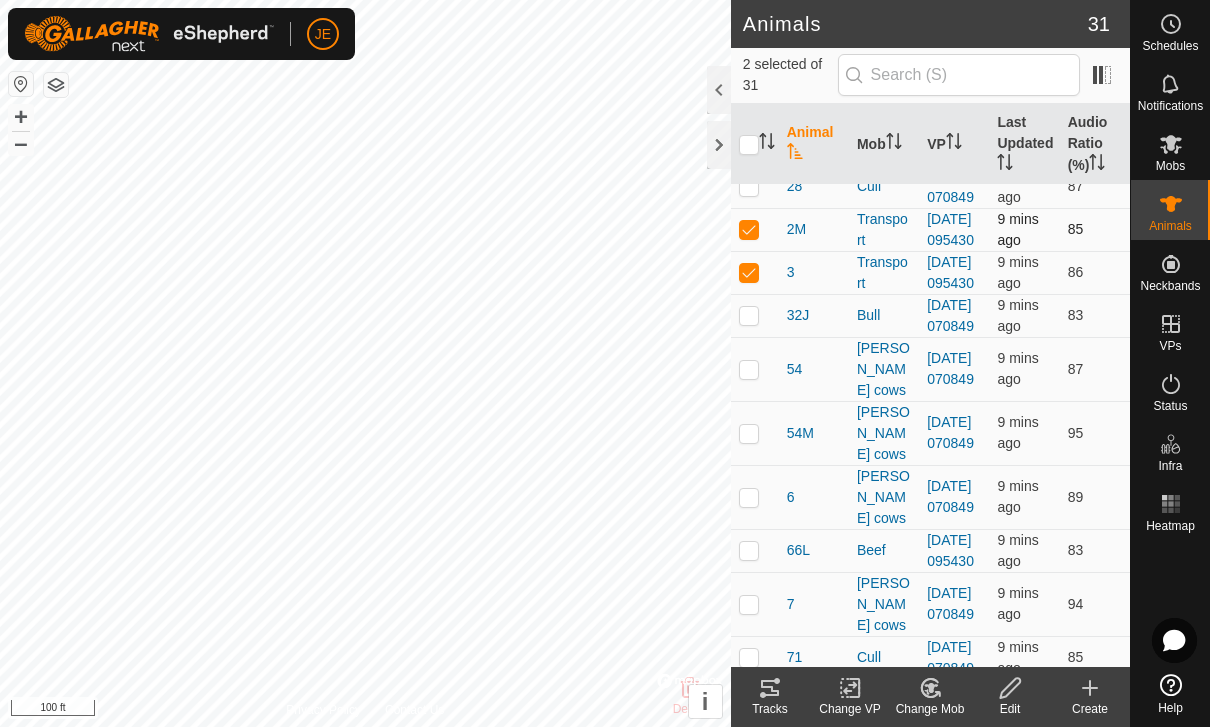 click at bounding box center [755, 229] 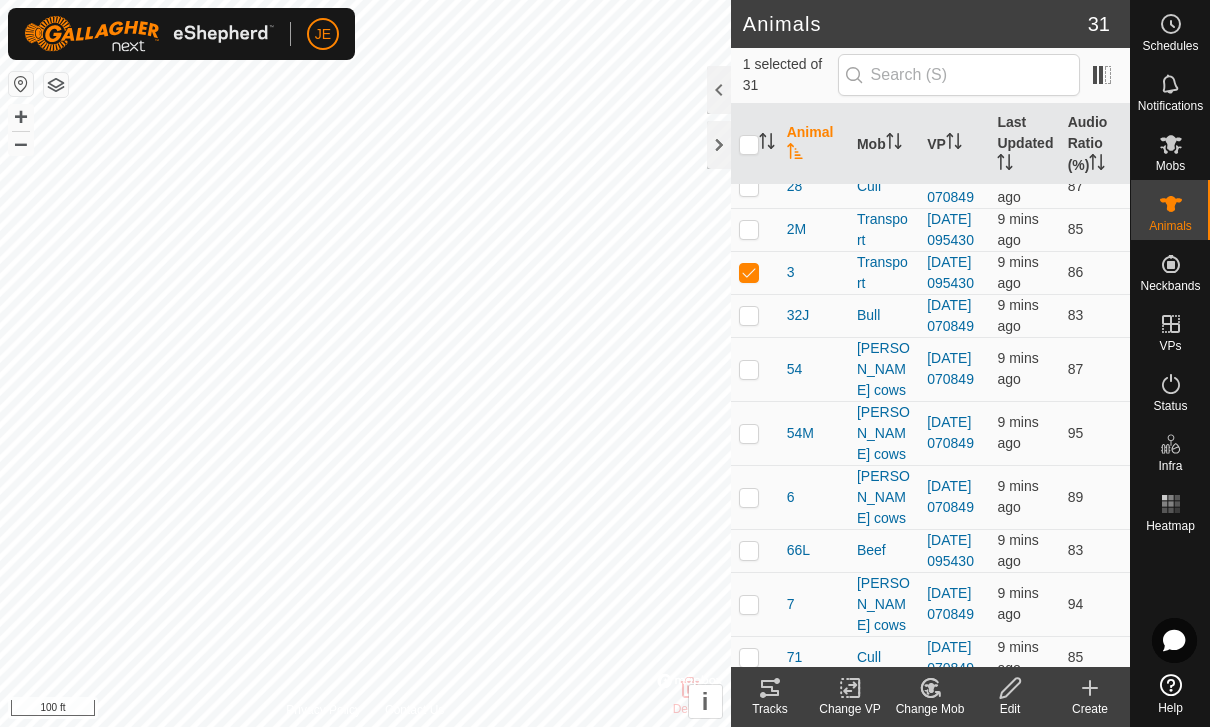 click 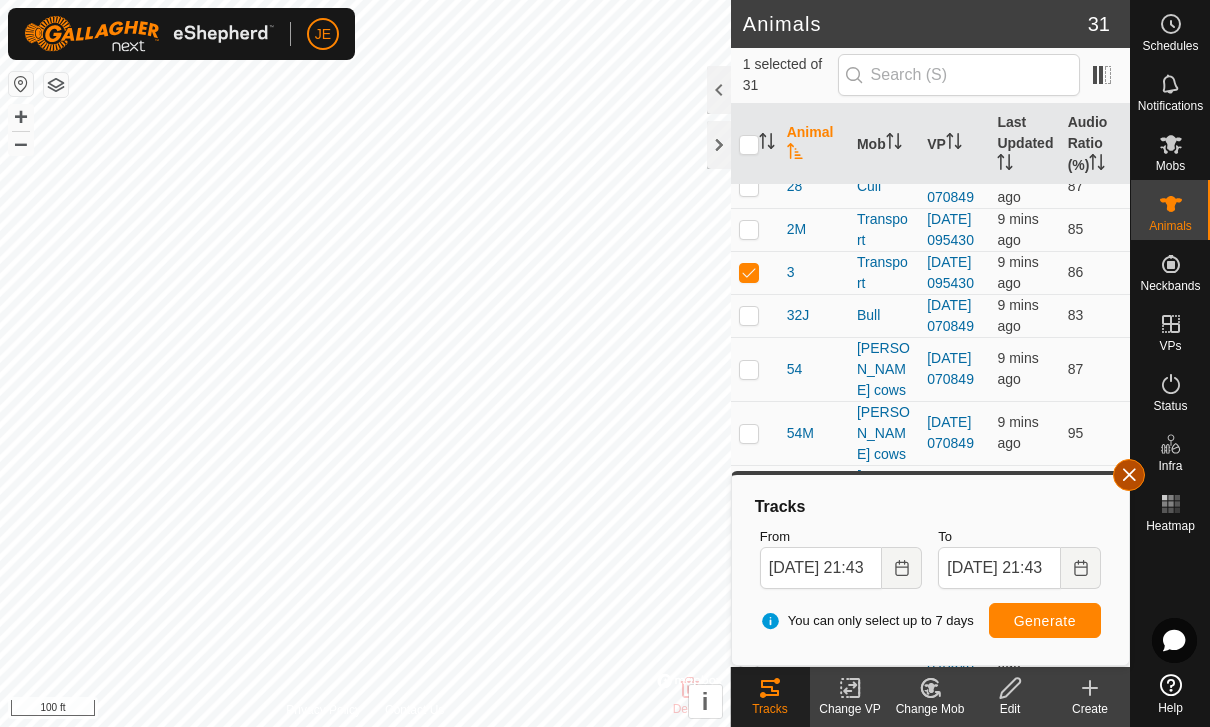 click at bounding box center (1129, 475) 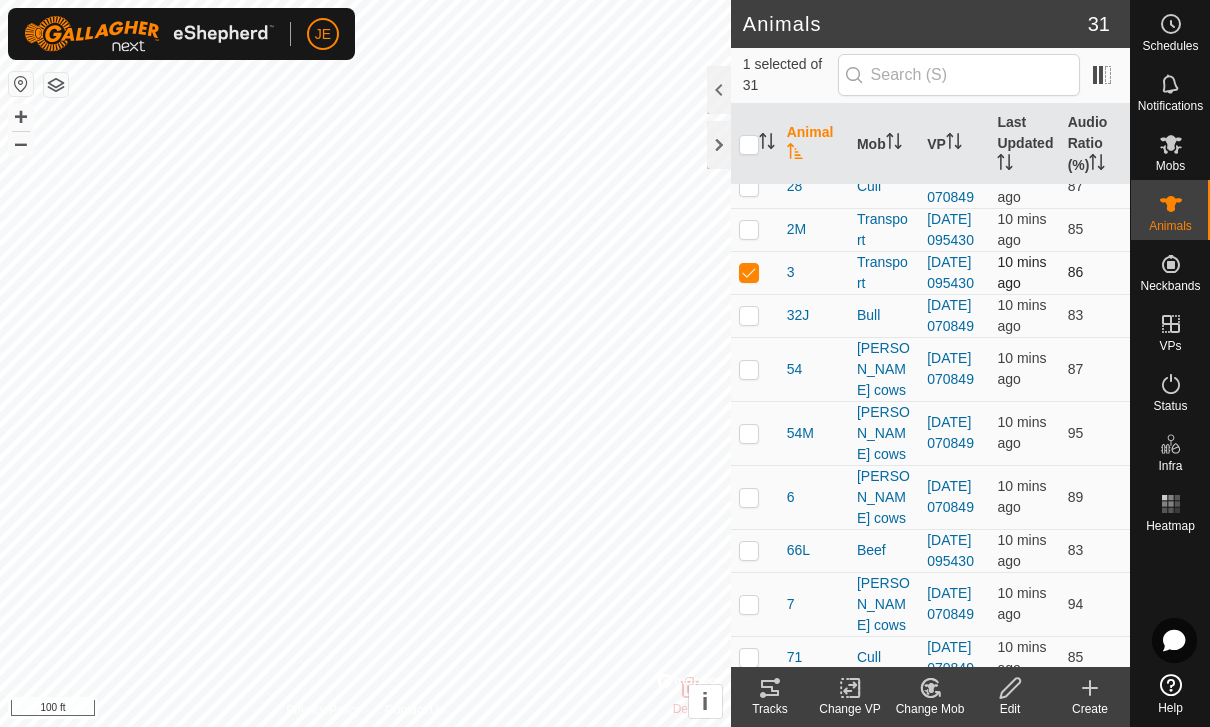 click at bounding box center (749, 272) 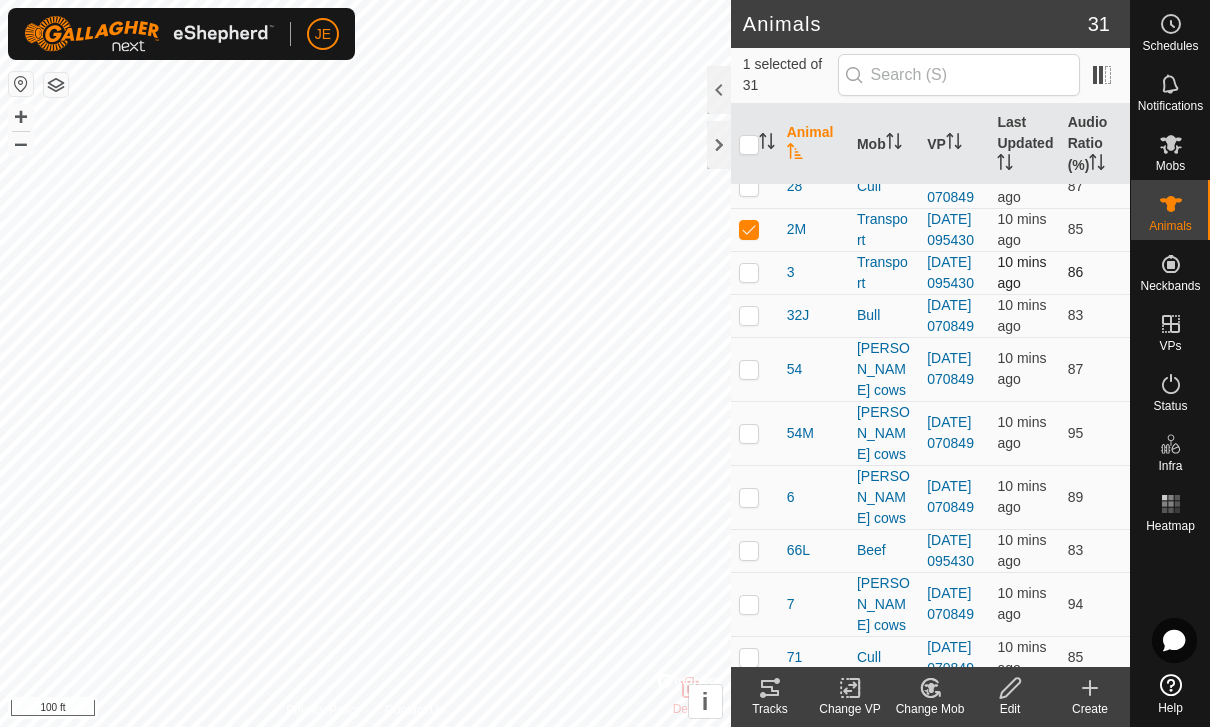 checkbox on "false" 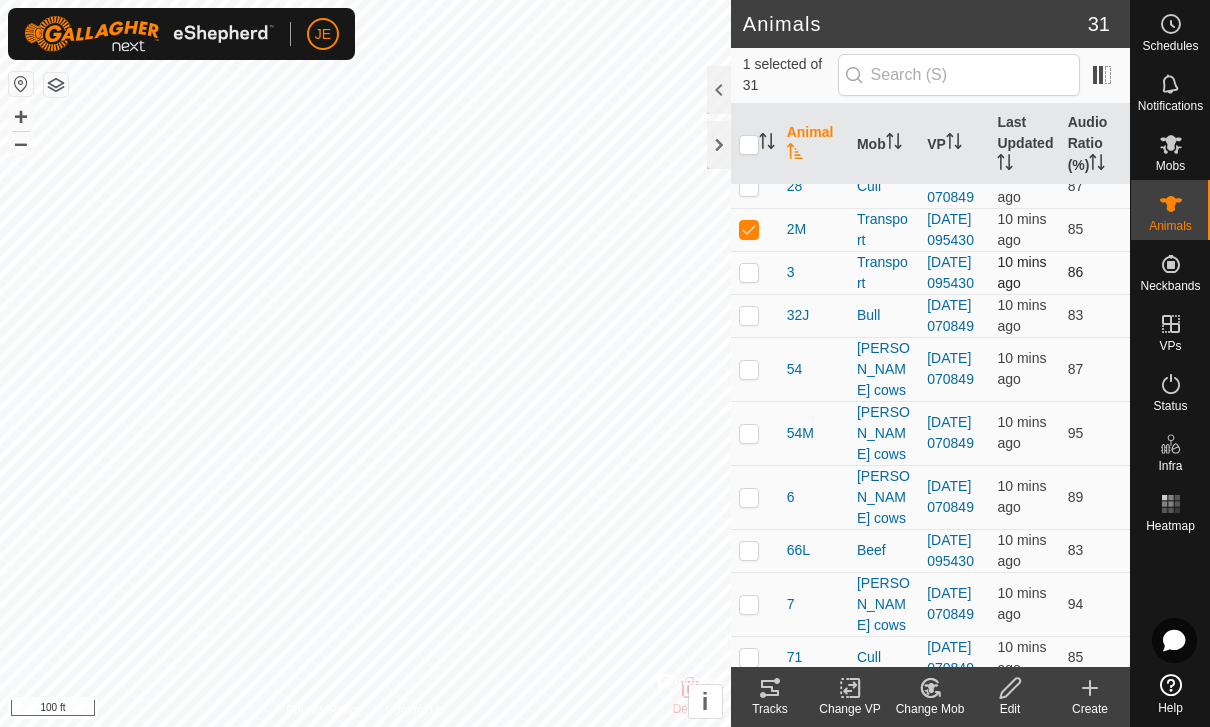 checkbox on "true" 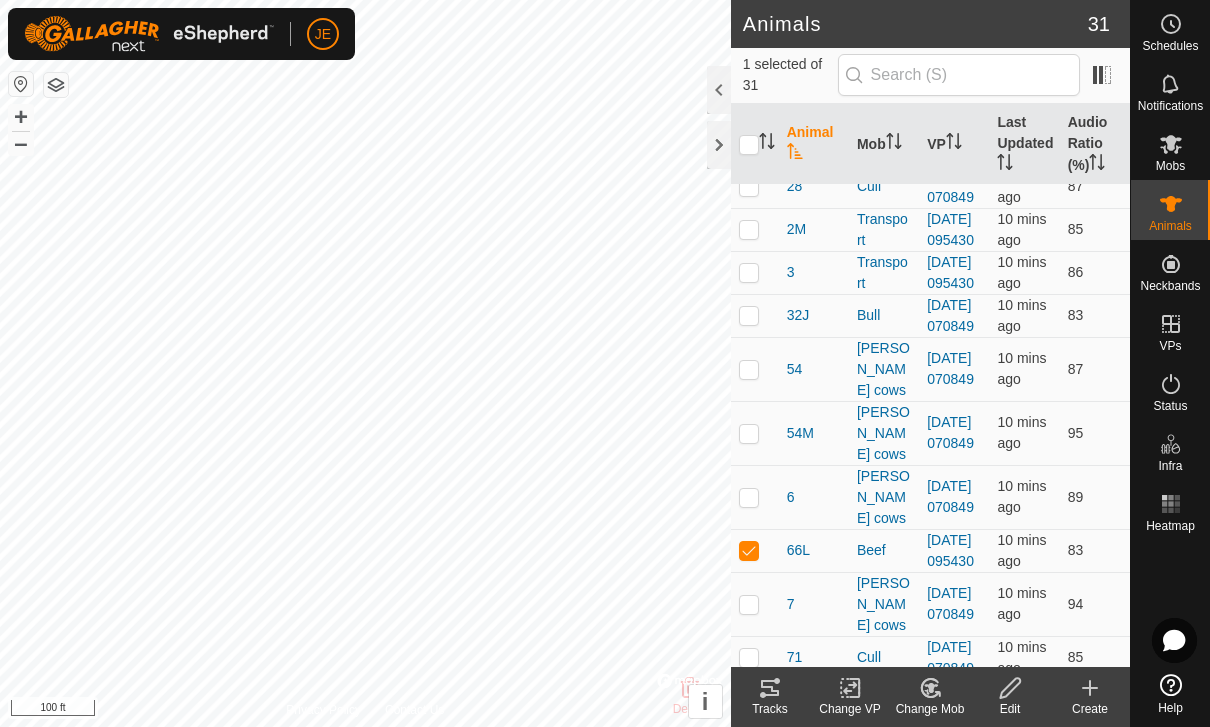 click 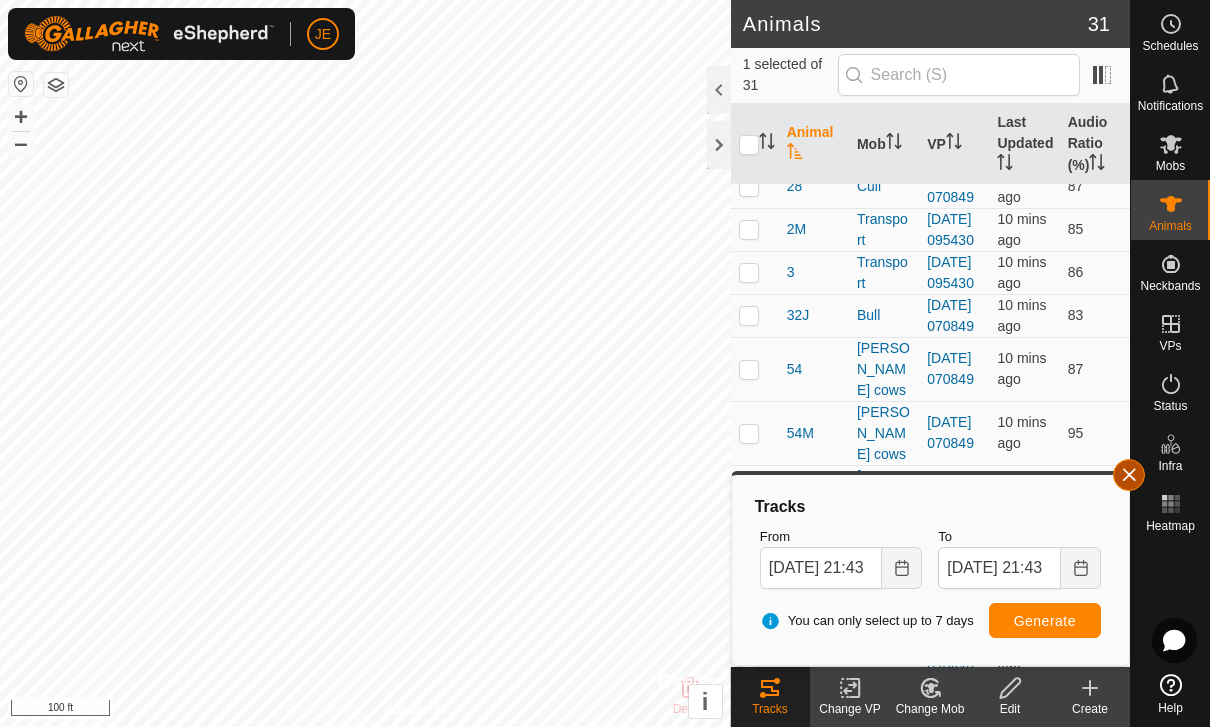 click at bounding box center (1129, 475) 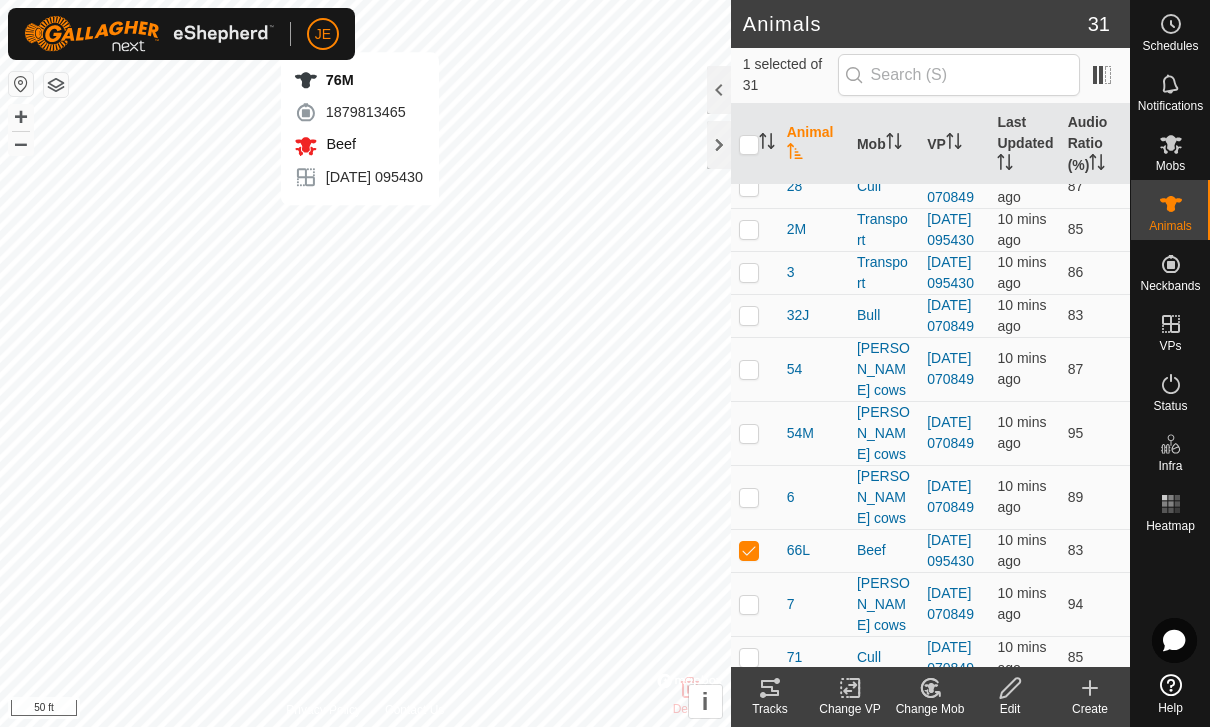 click 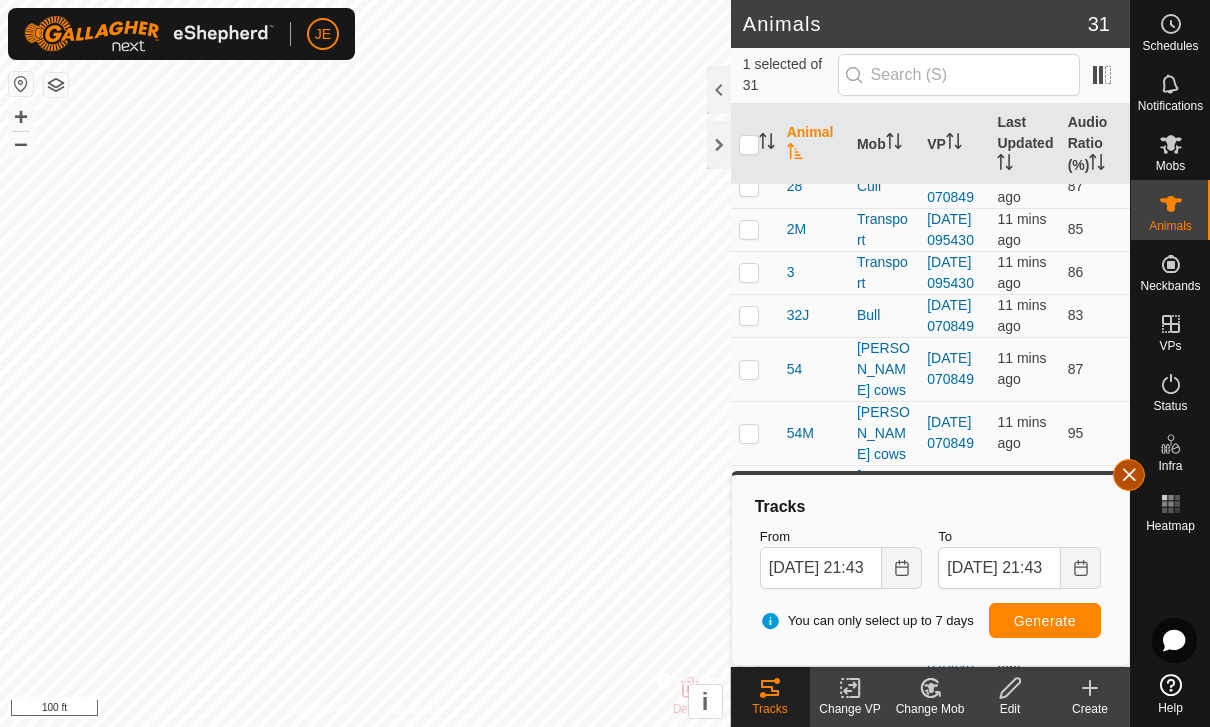 click at bounding box center (1129, 475) 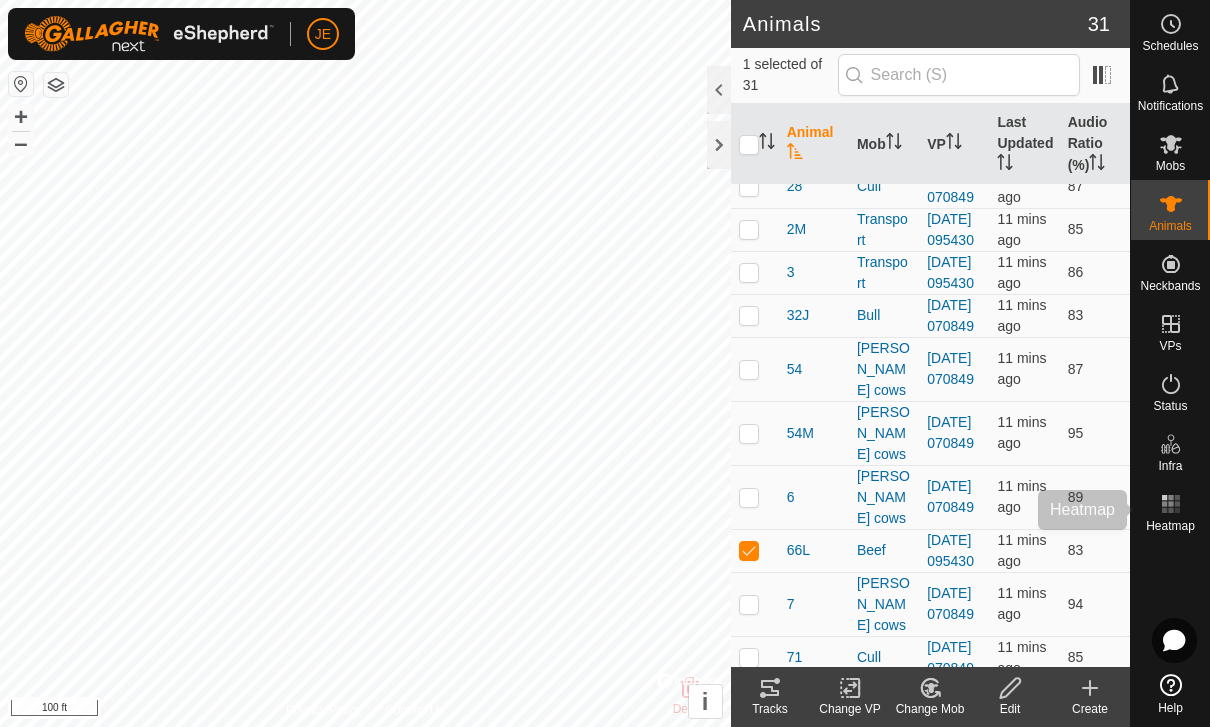 click 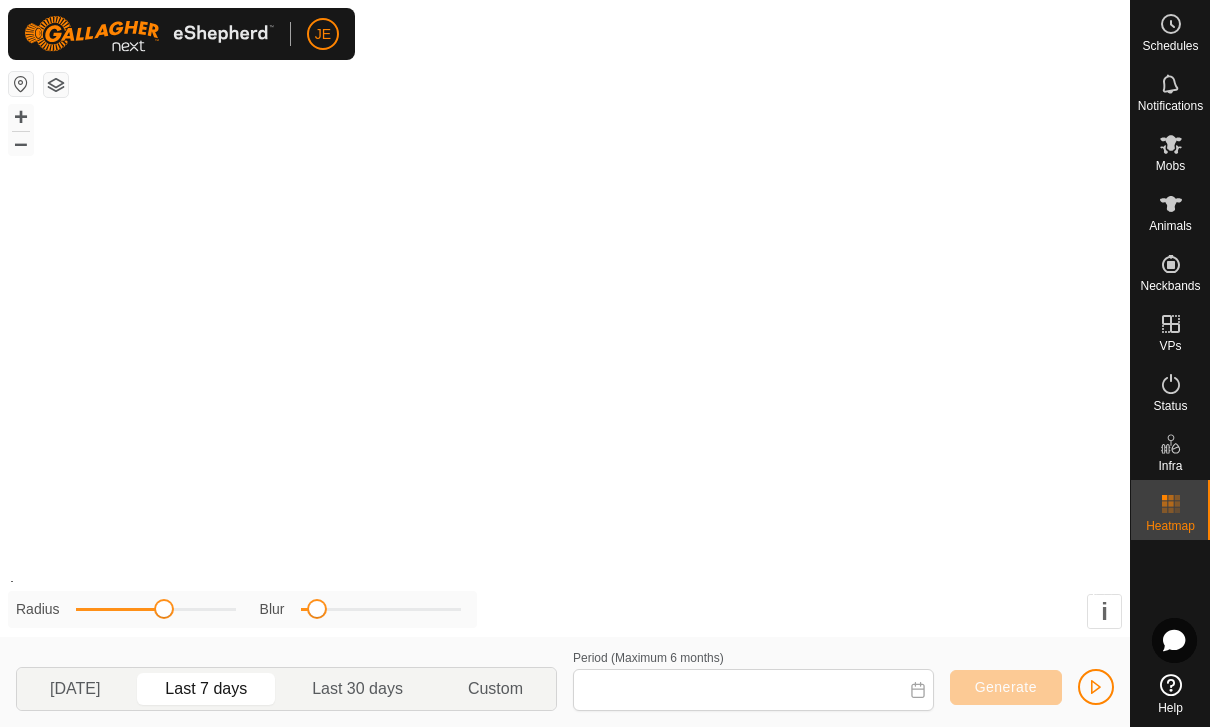 type on "[DATE] - [DATE]" 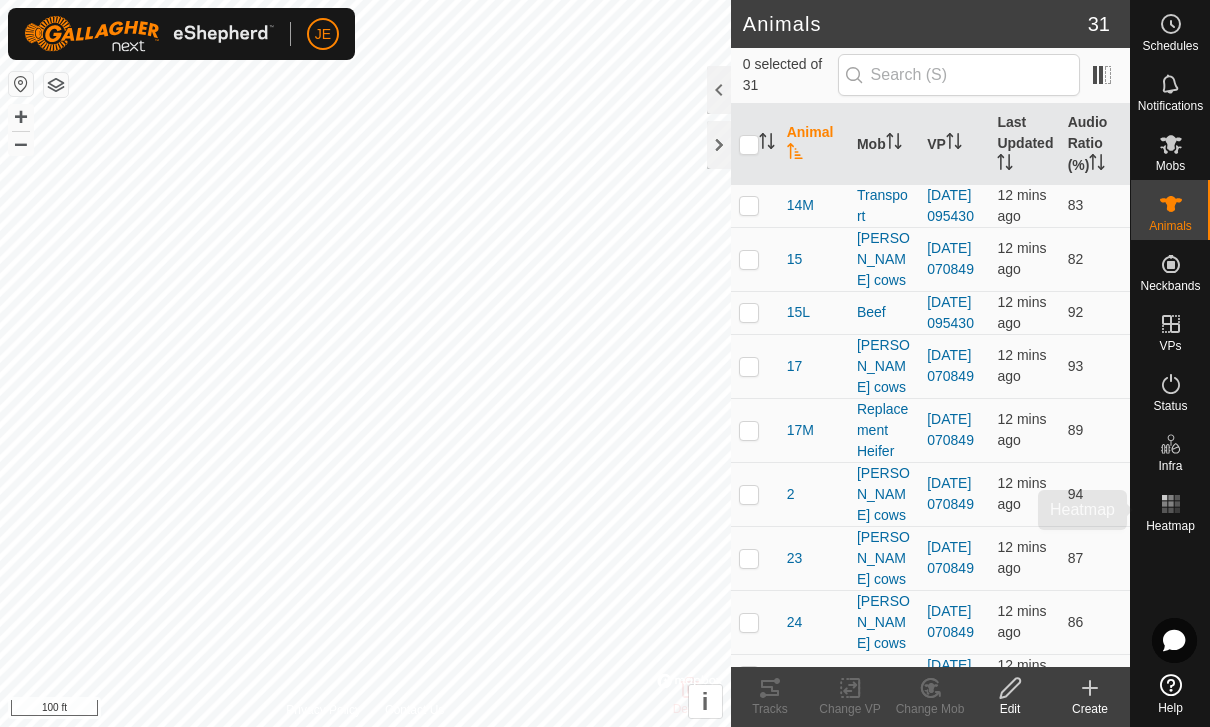 click 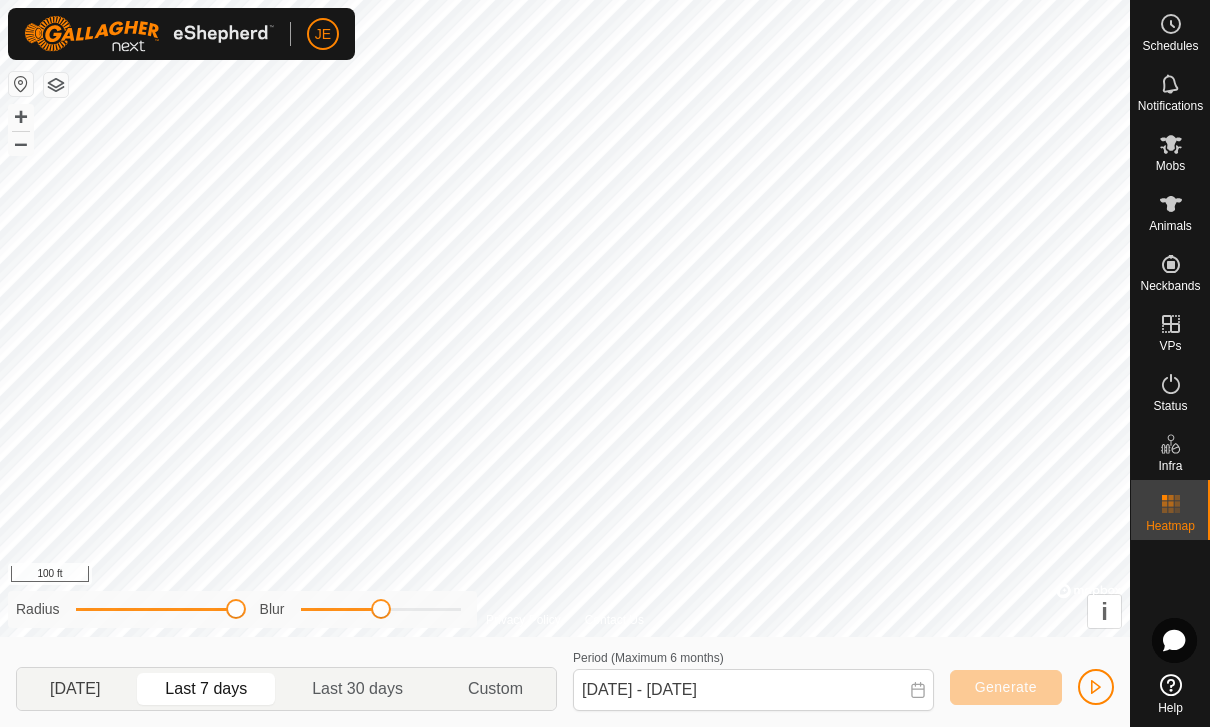 click on "[DATE]" 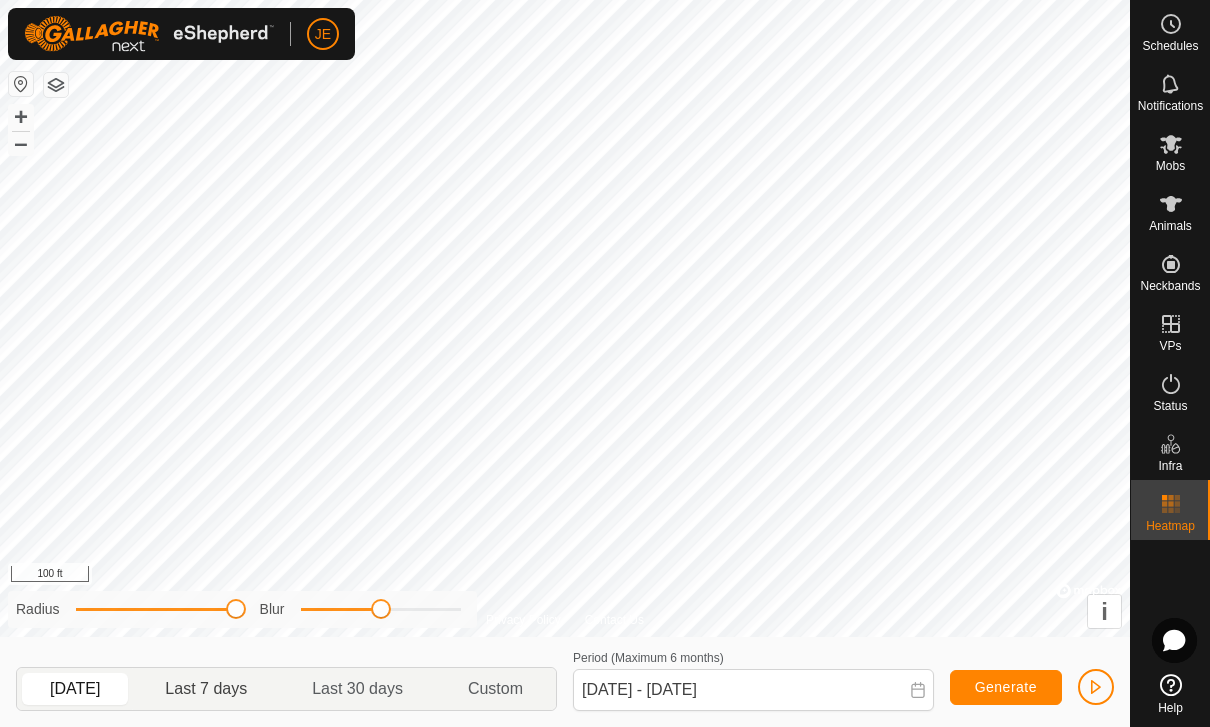 click on "Last 7 days" 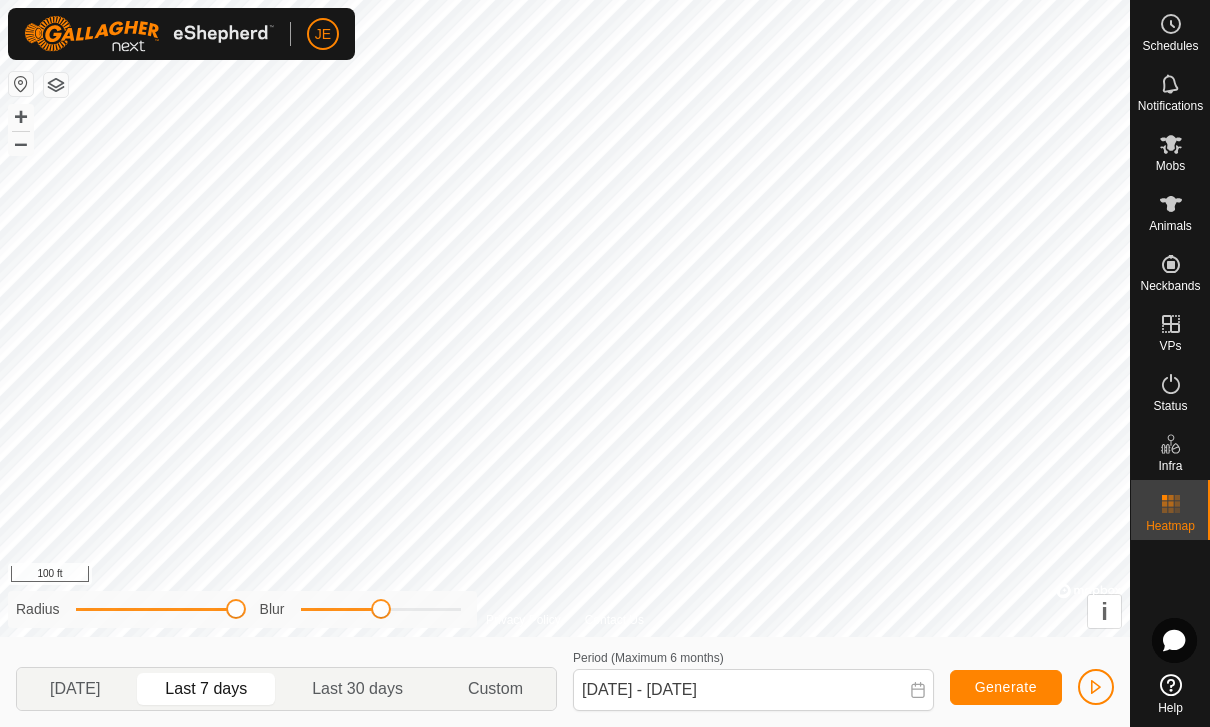 click 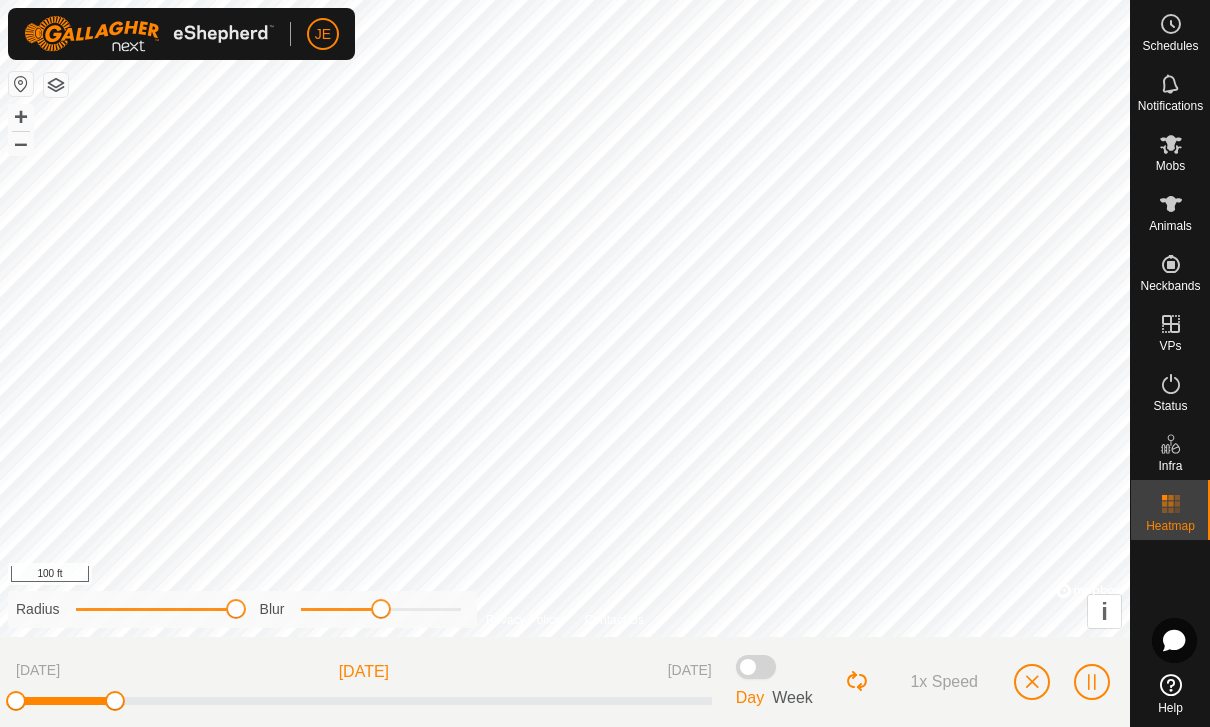click 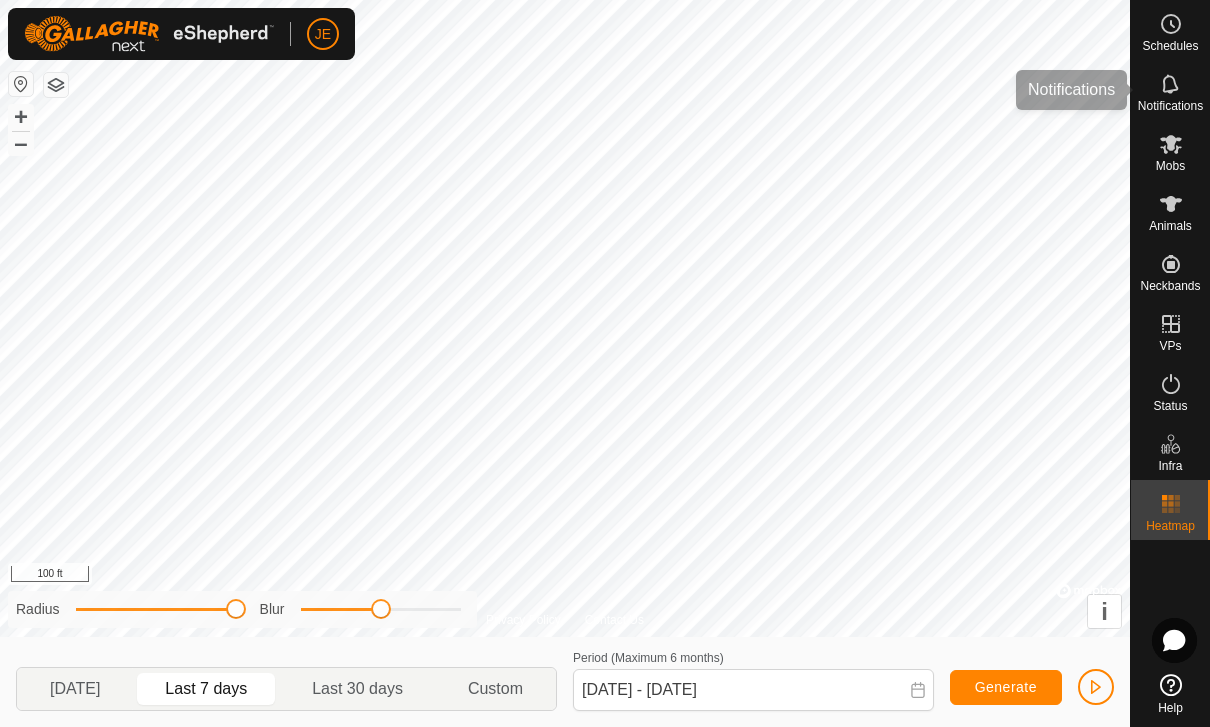 click at bounding box center (1171, 84) 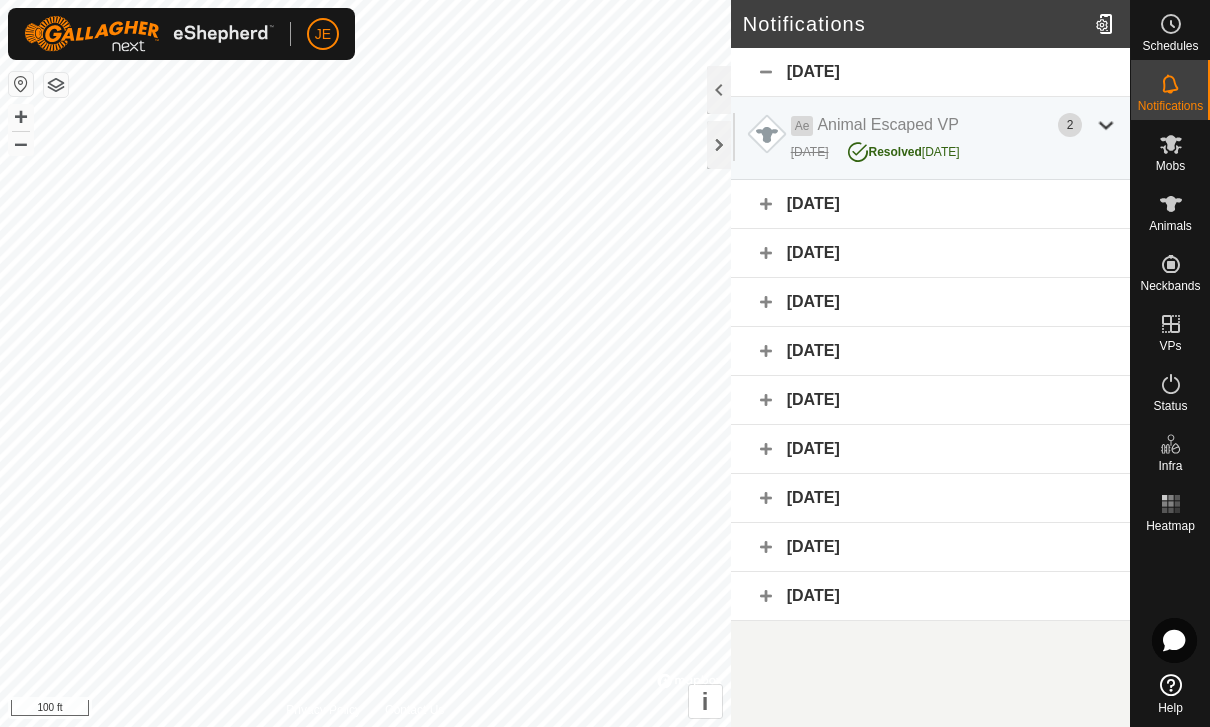 click on "[DATE]" 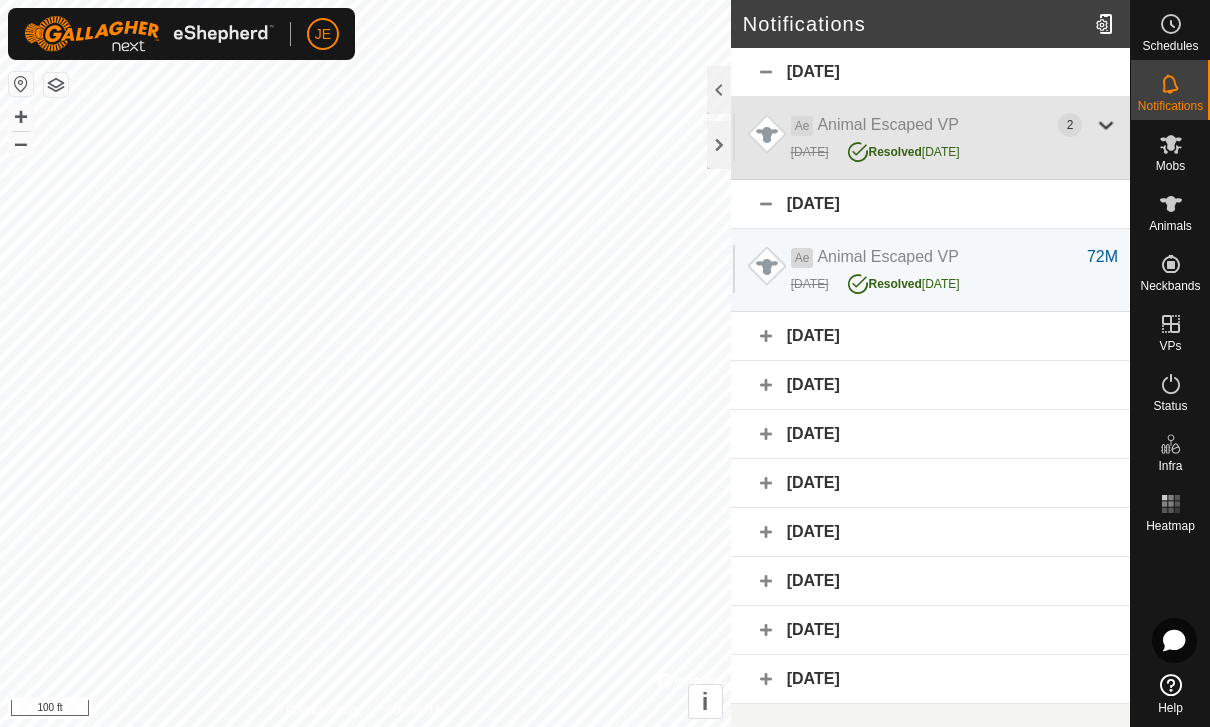 click 